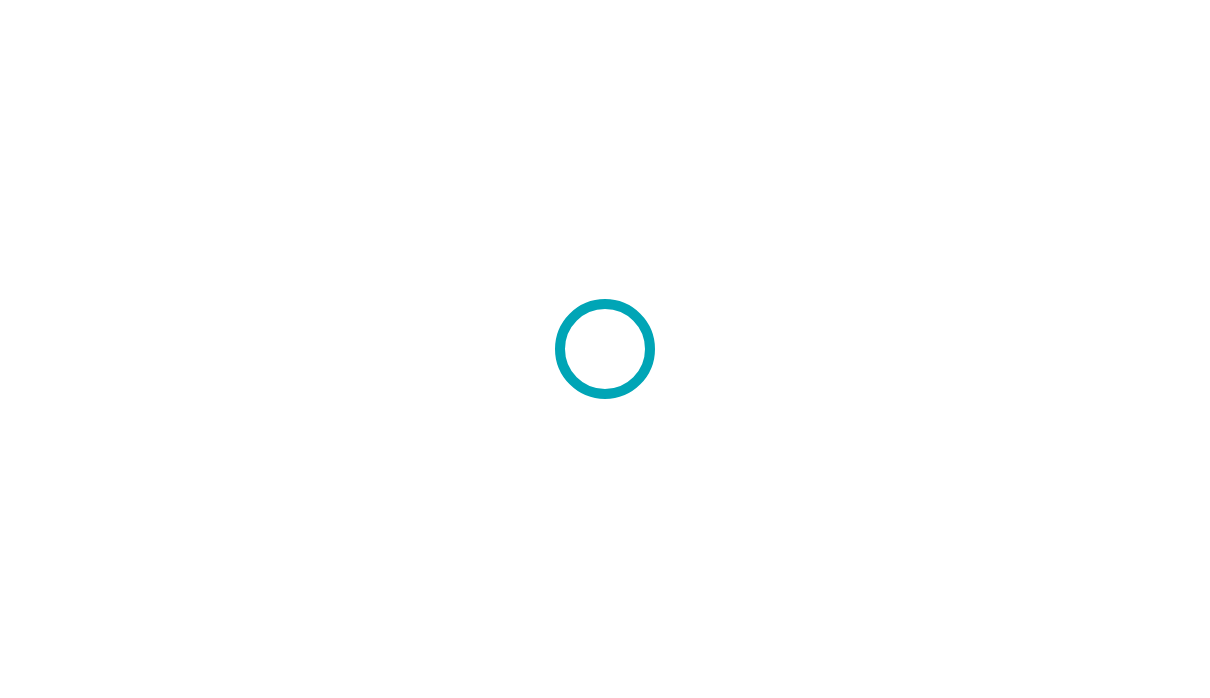 scroll, scrollTop: 0, scrollLeft: 0, axis: both 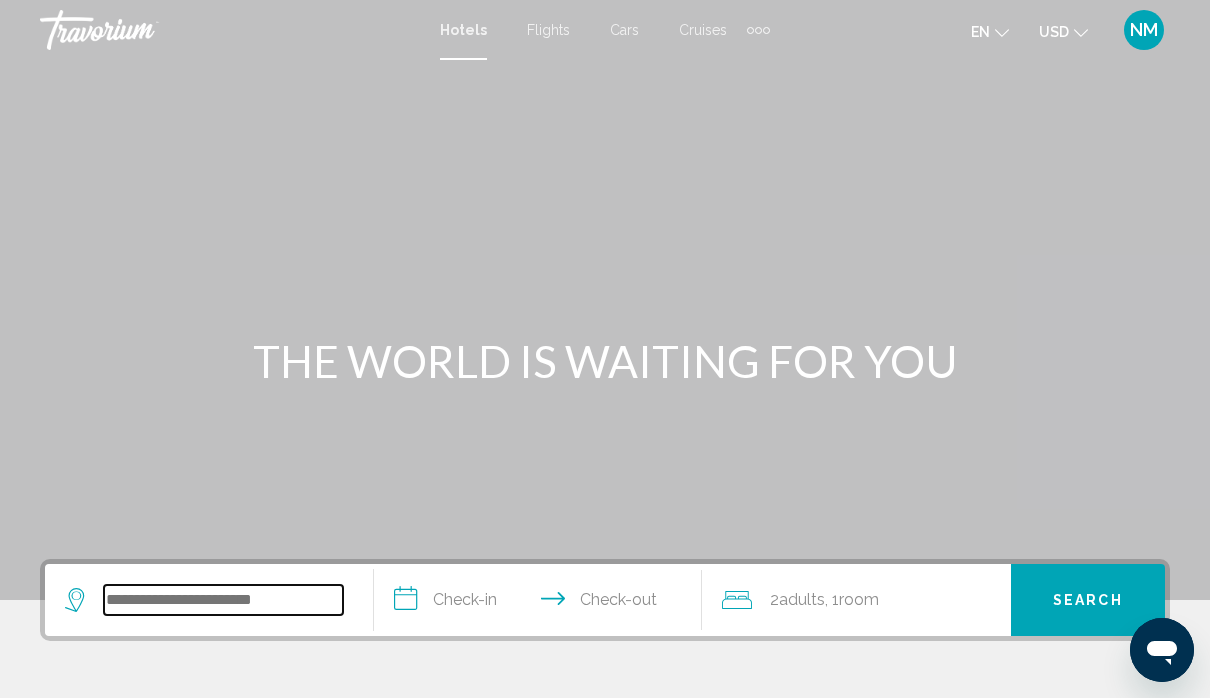 click at bounding box center (223, 600) 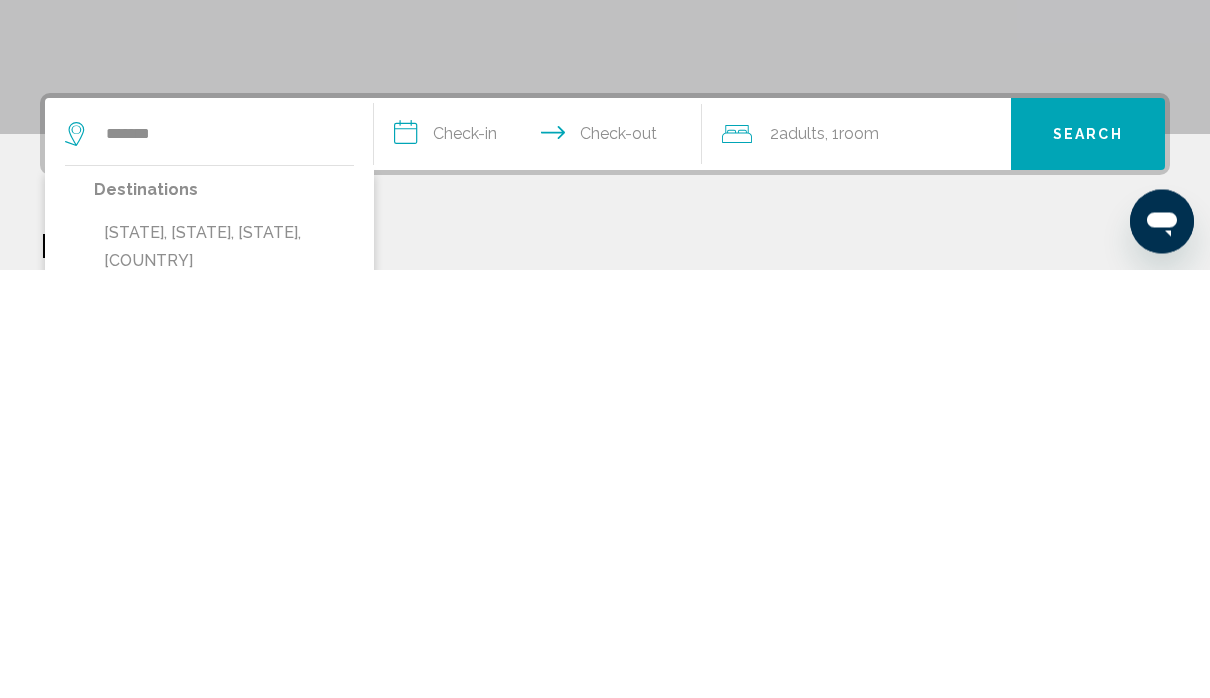click at bounding box center (77, 563) 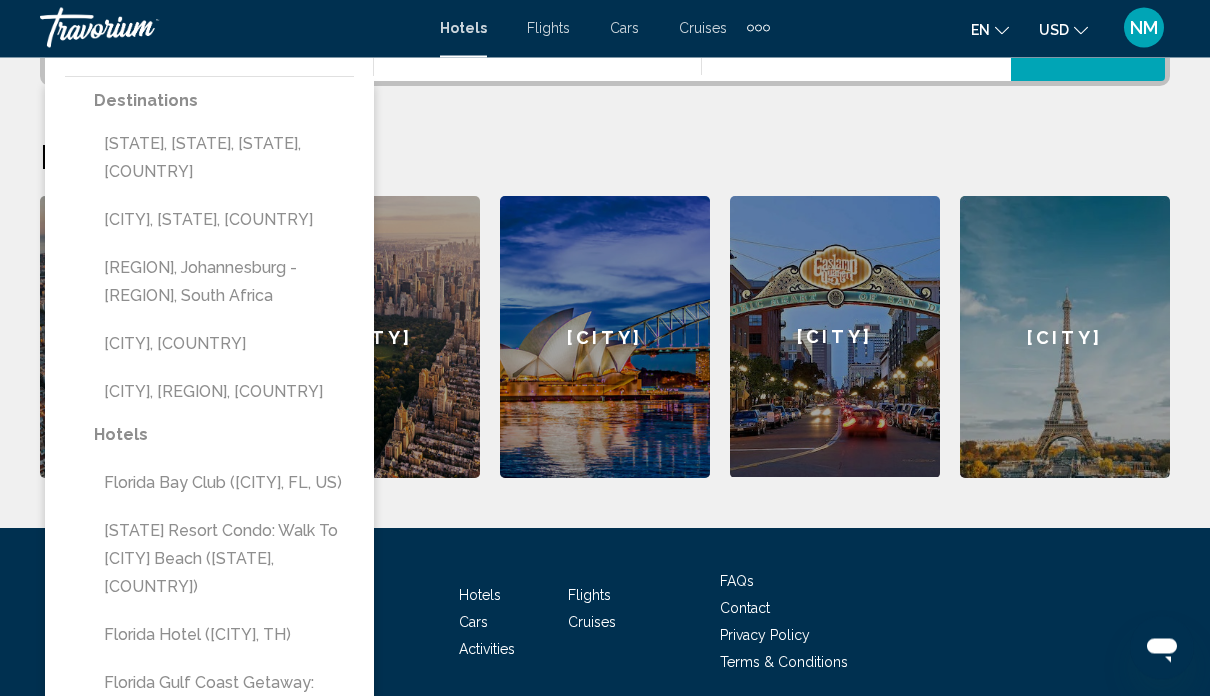 scroll, scrollTop: 552, scrollLeft: 0, axis: vertical 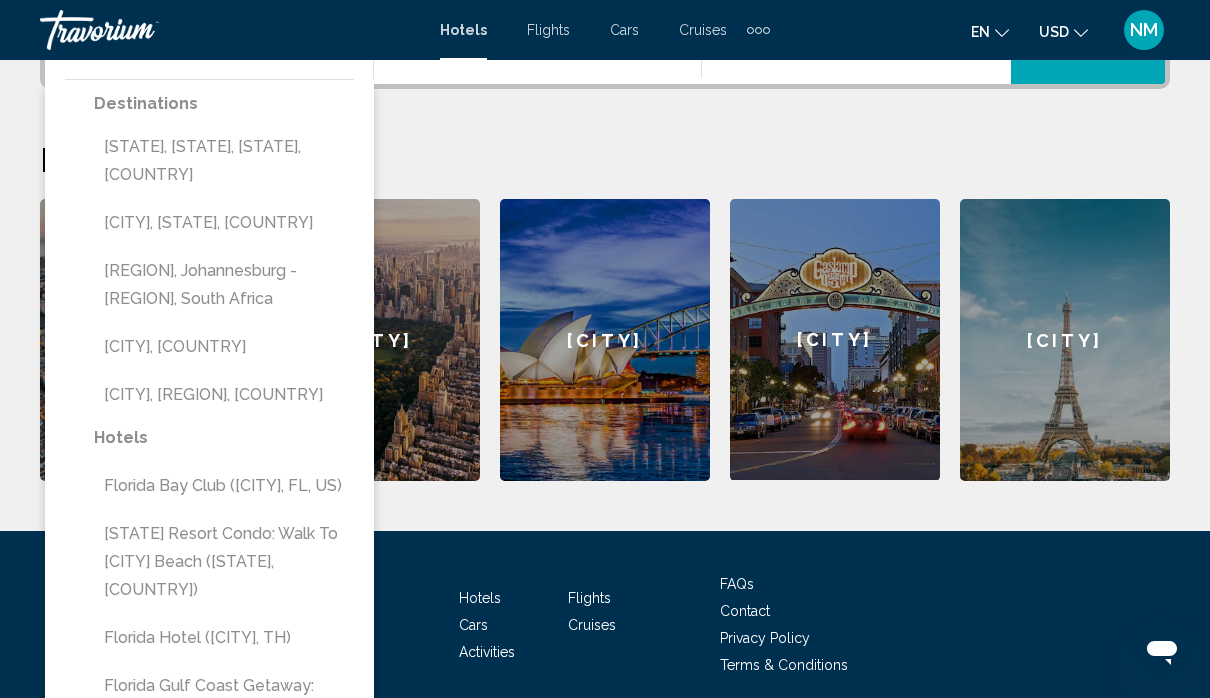 click on "Hotels" at bounding box center (224, 104) 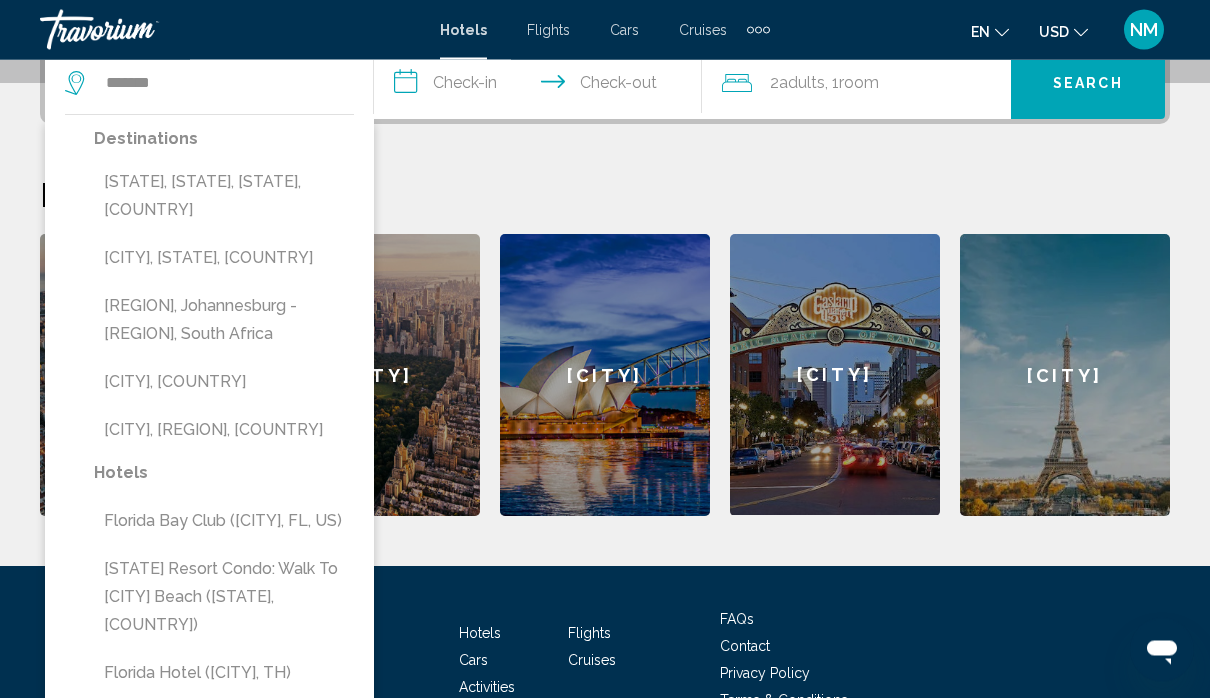 scroll, scrollTop: 494, scrollLeft: 0, axis: vertical 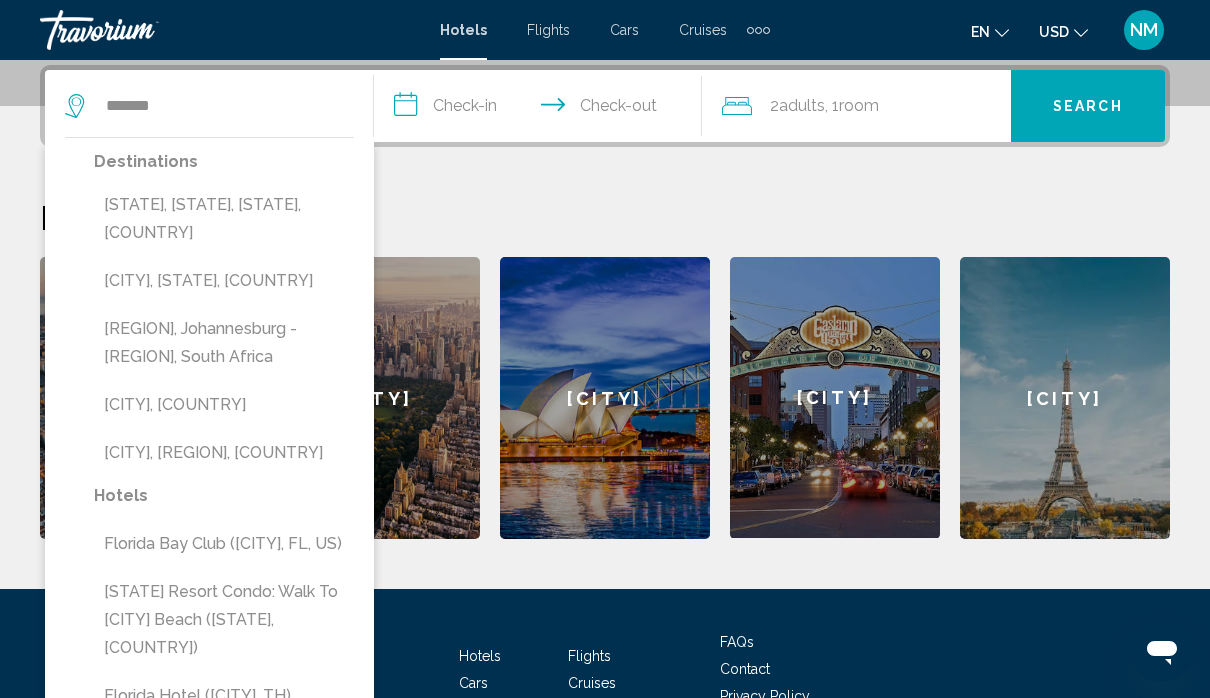 click on "**********" at bounding box center (542, 109) 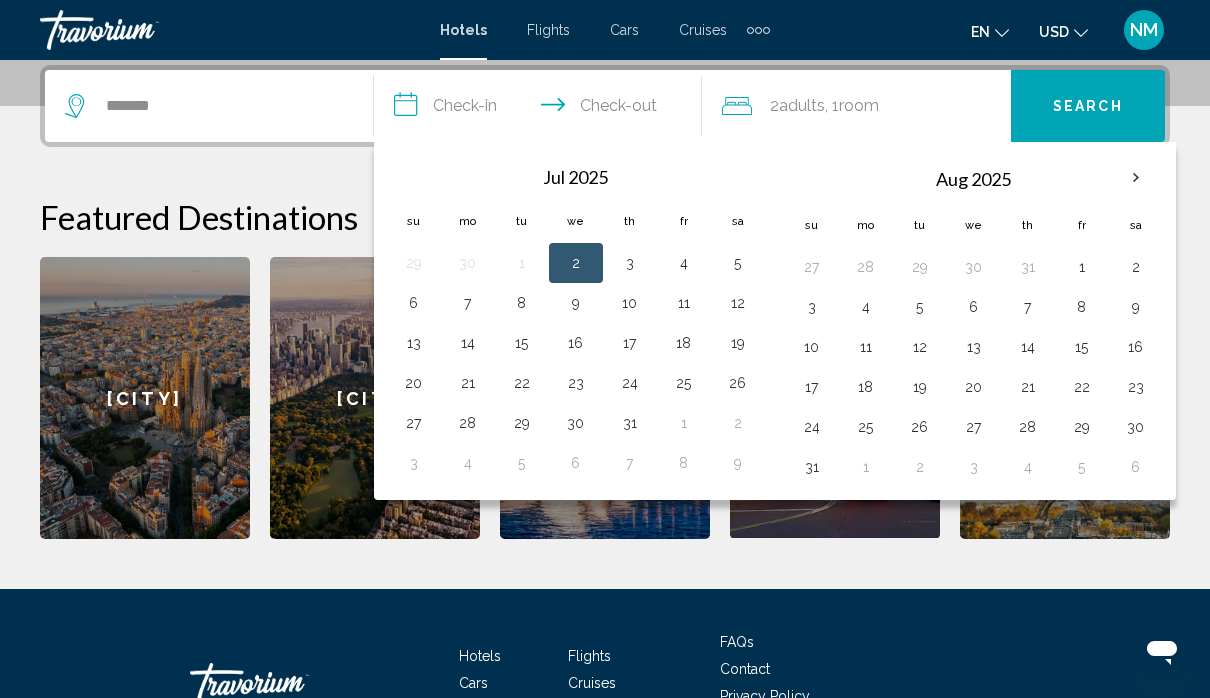 click on "4" at bounding box center (866, 307) 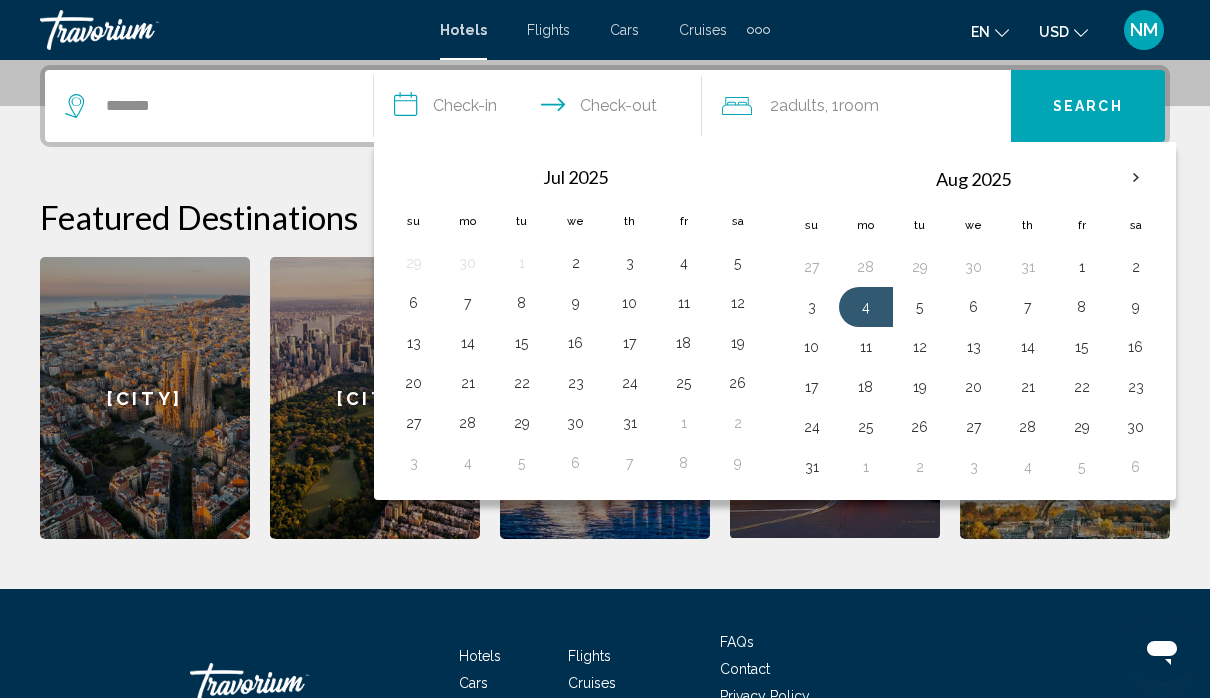 click on "11" at bounding box center (866, 347) 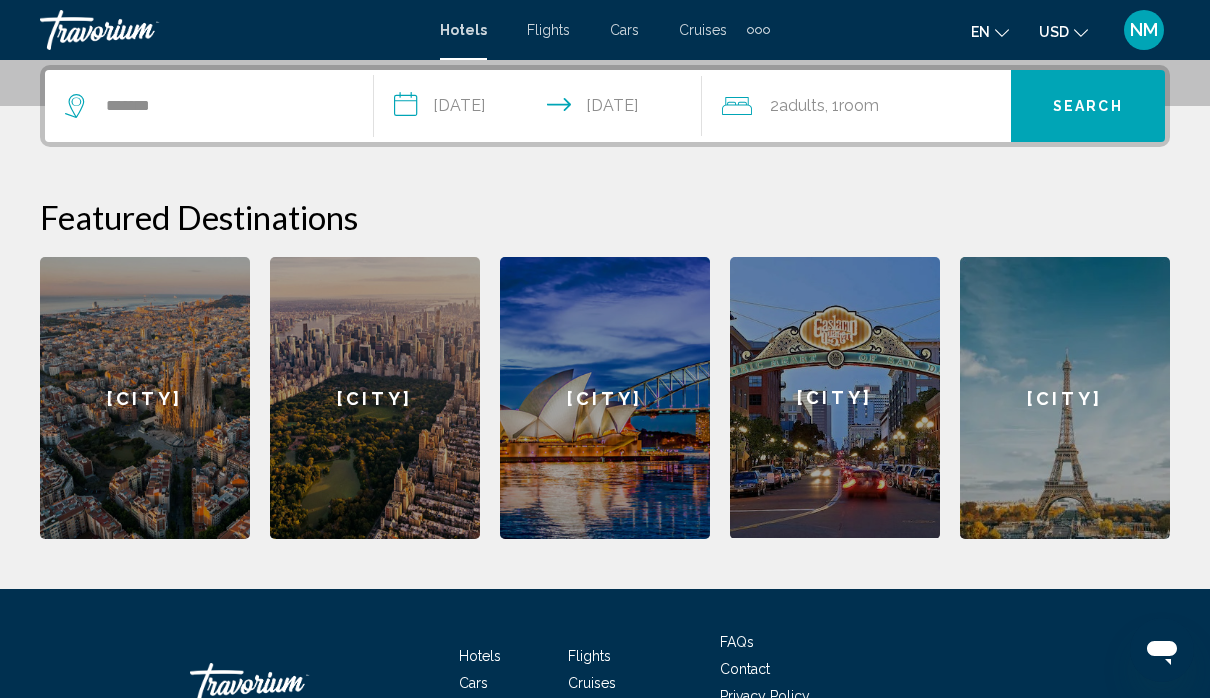 click on "2  Adult Adults , 1  Room rooms" at bounding box center [866, 106] 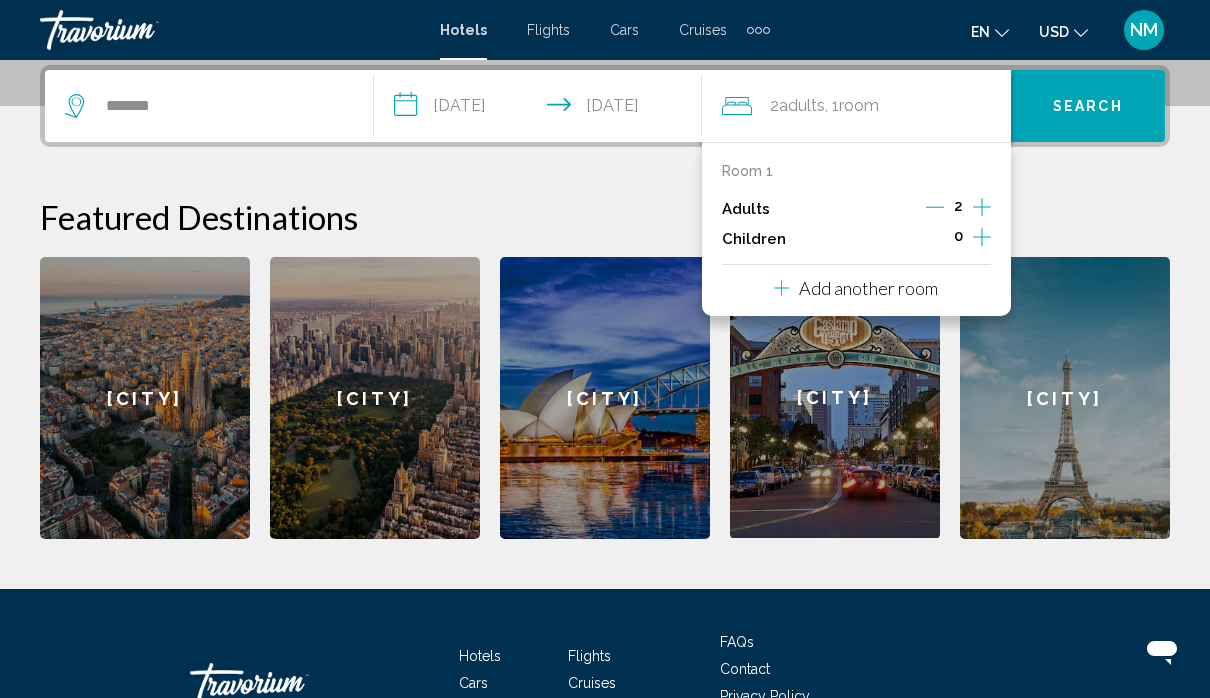 click at bounding box center [982, 207] 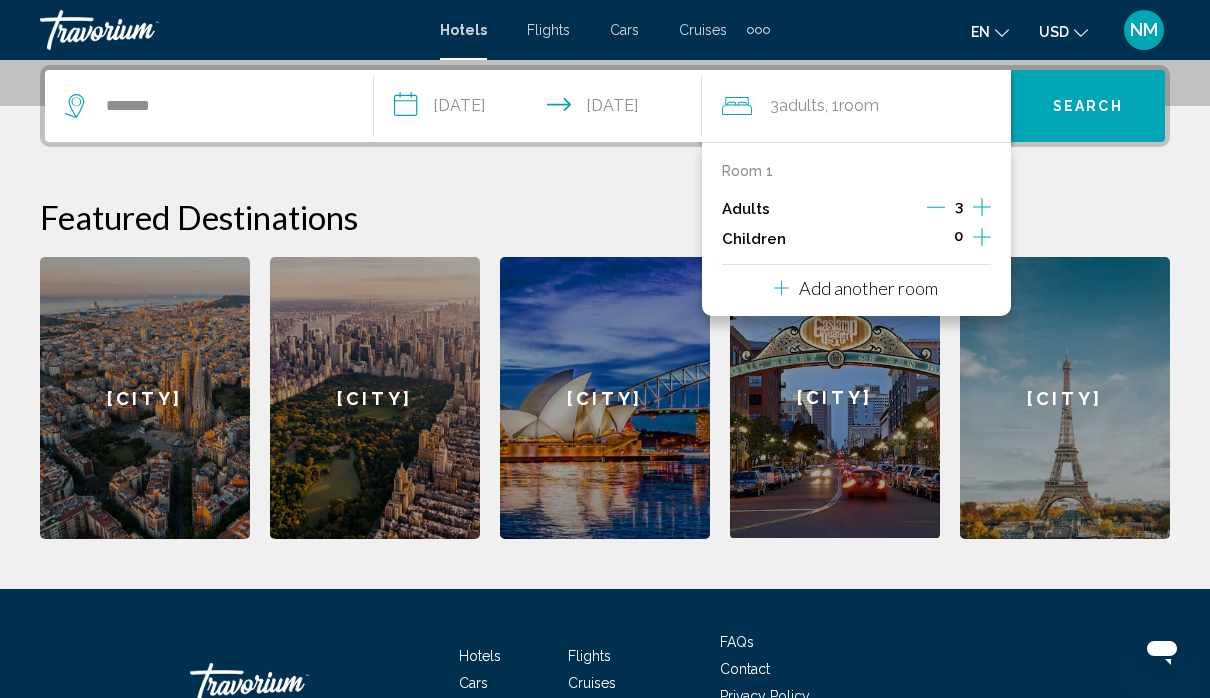 click at bounding box center (982, 207) 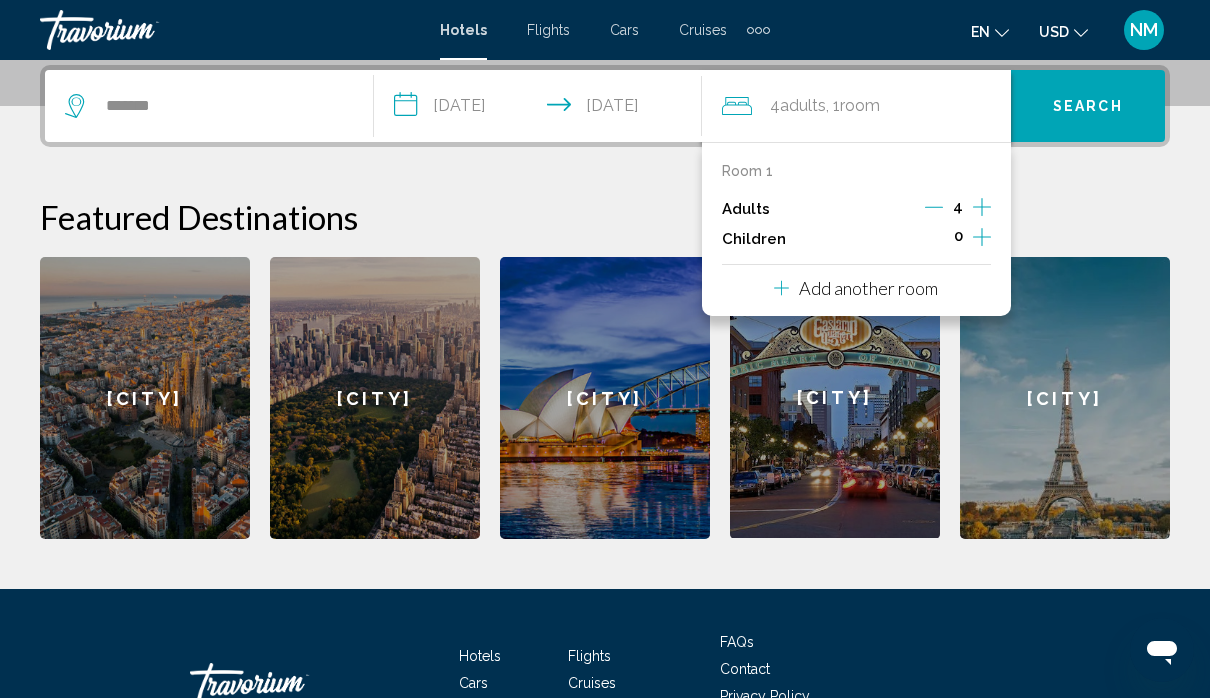 click at bounding box center [982, 237] 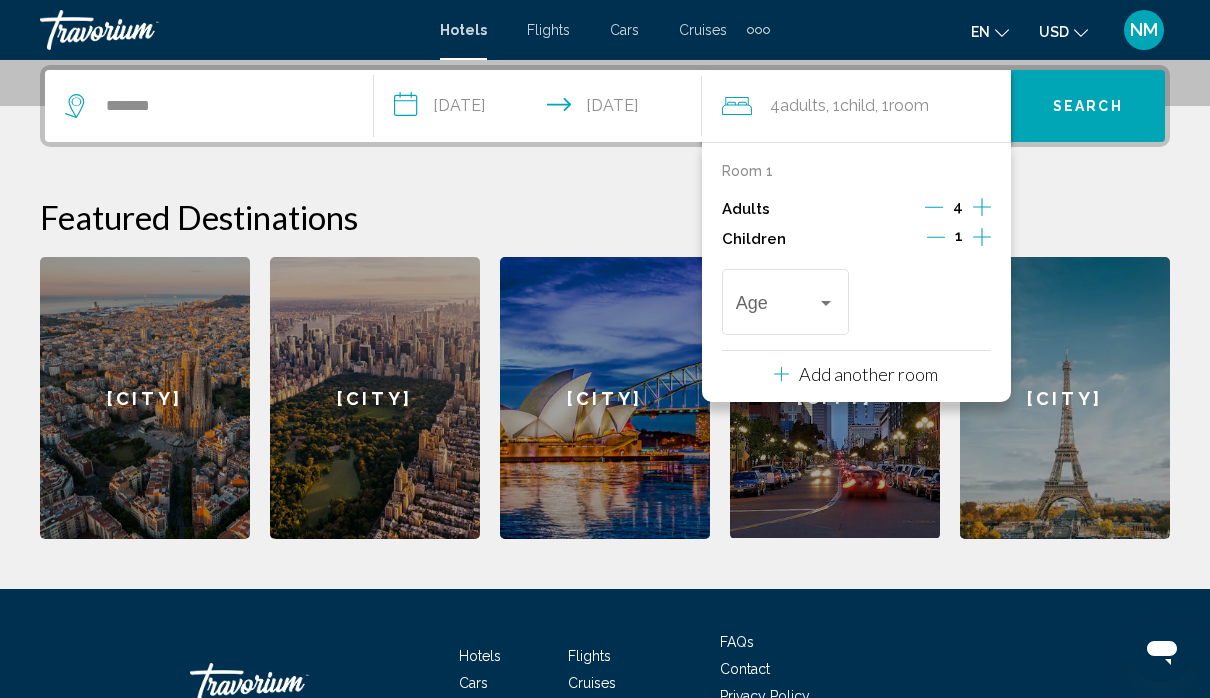 click at bounding box center [982, 237] 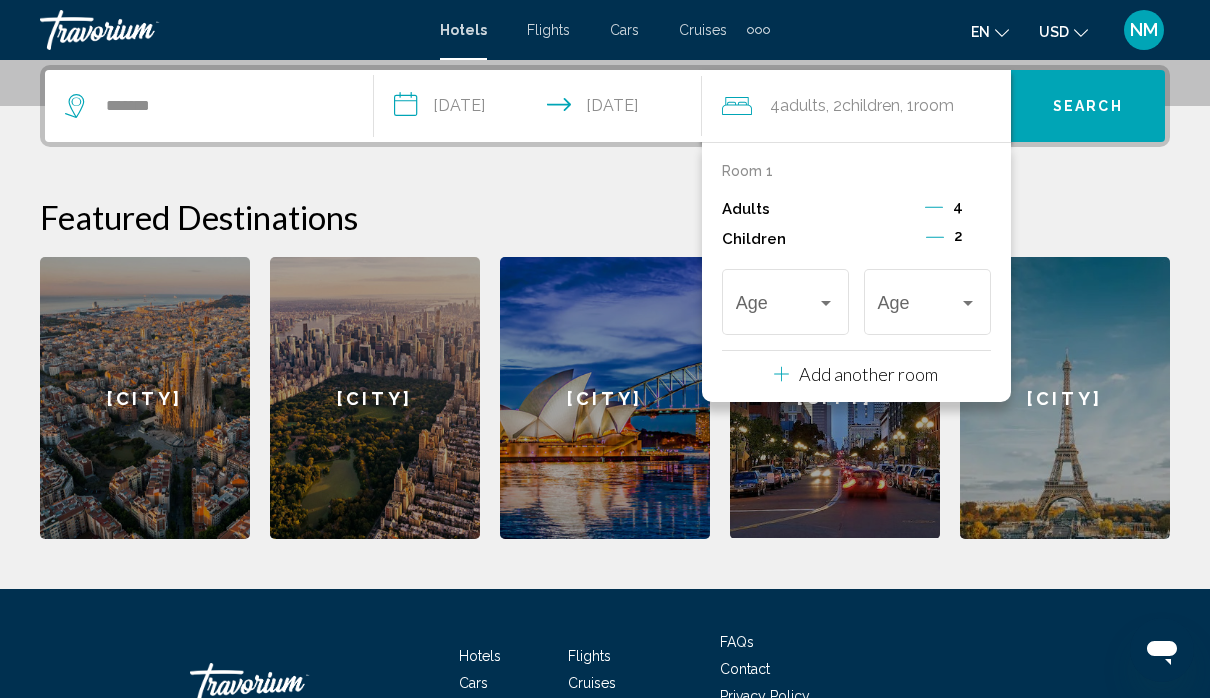 click on "2" at bounding box center (958, 236) 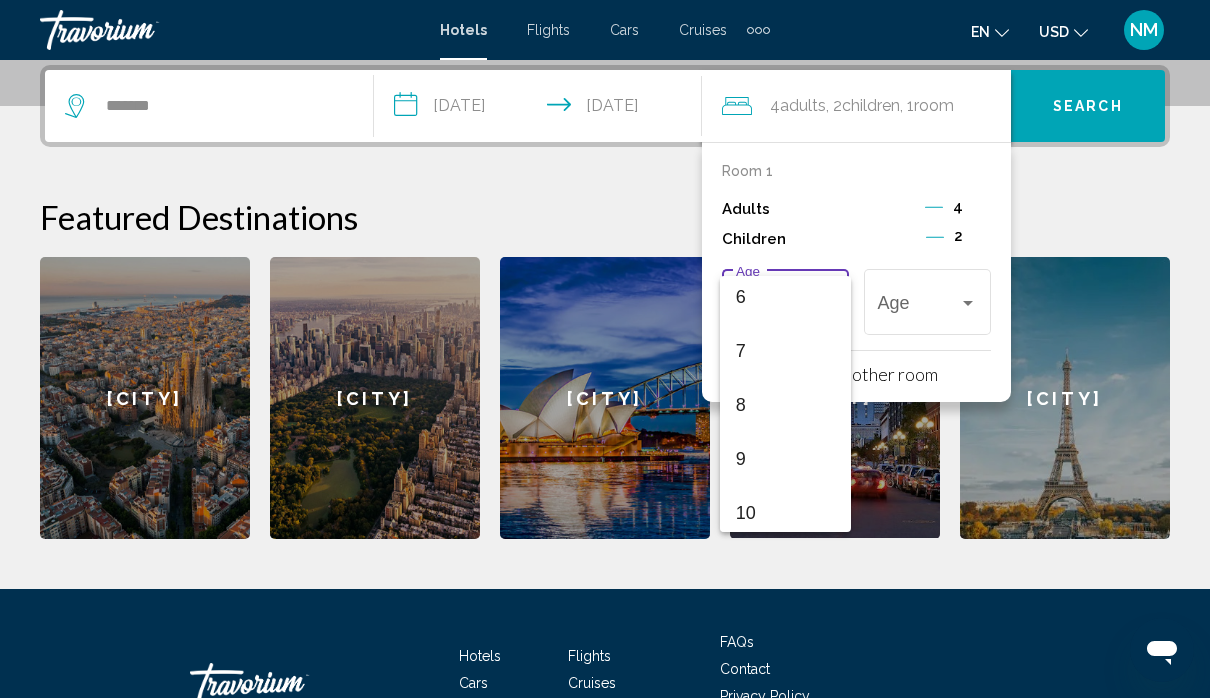 scroll, scrollTop: 367, scrollLeft: 0, axis: vertical 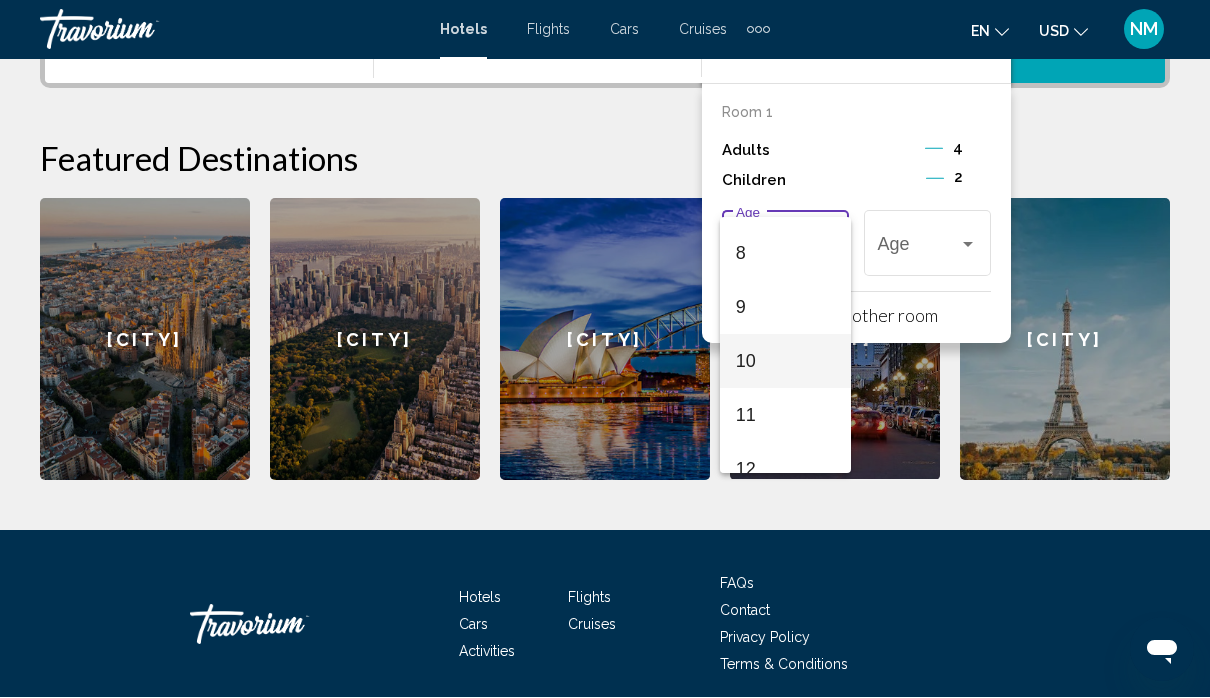 click on "10" at bounding box center (786, 362) 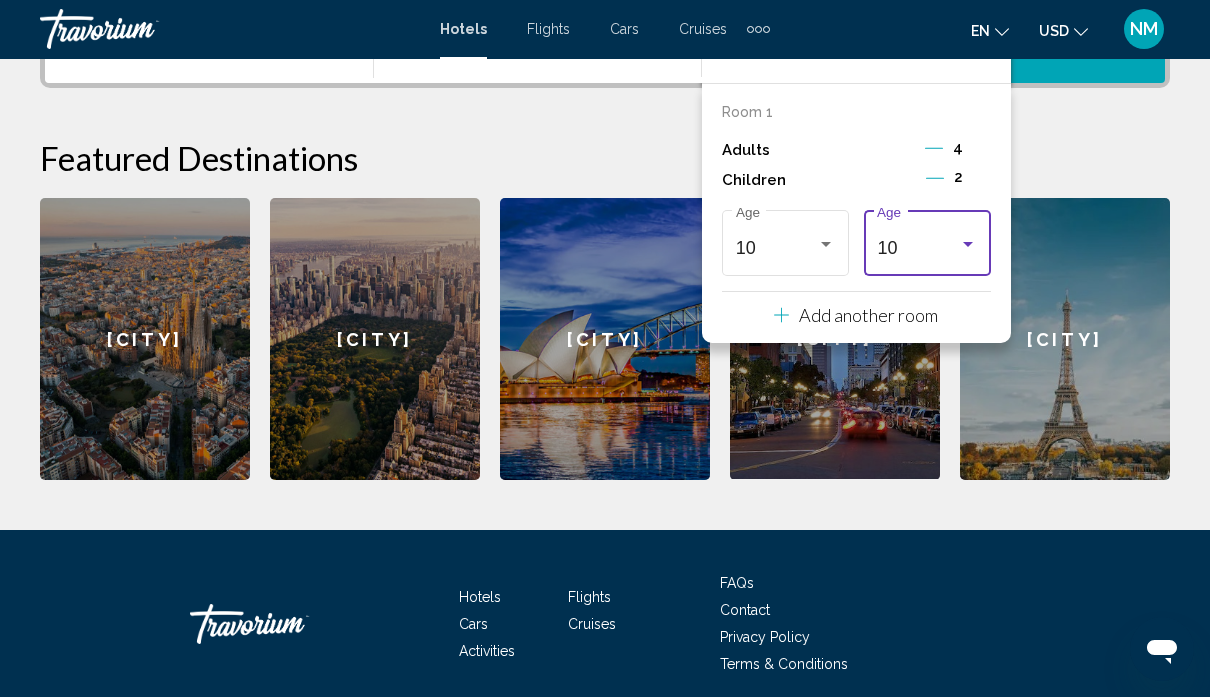 click at bounding box center (968, 245) 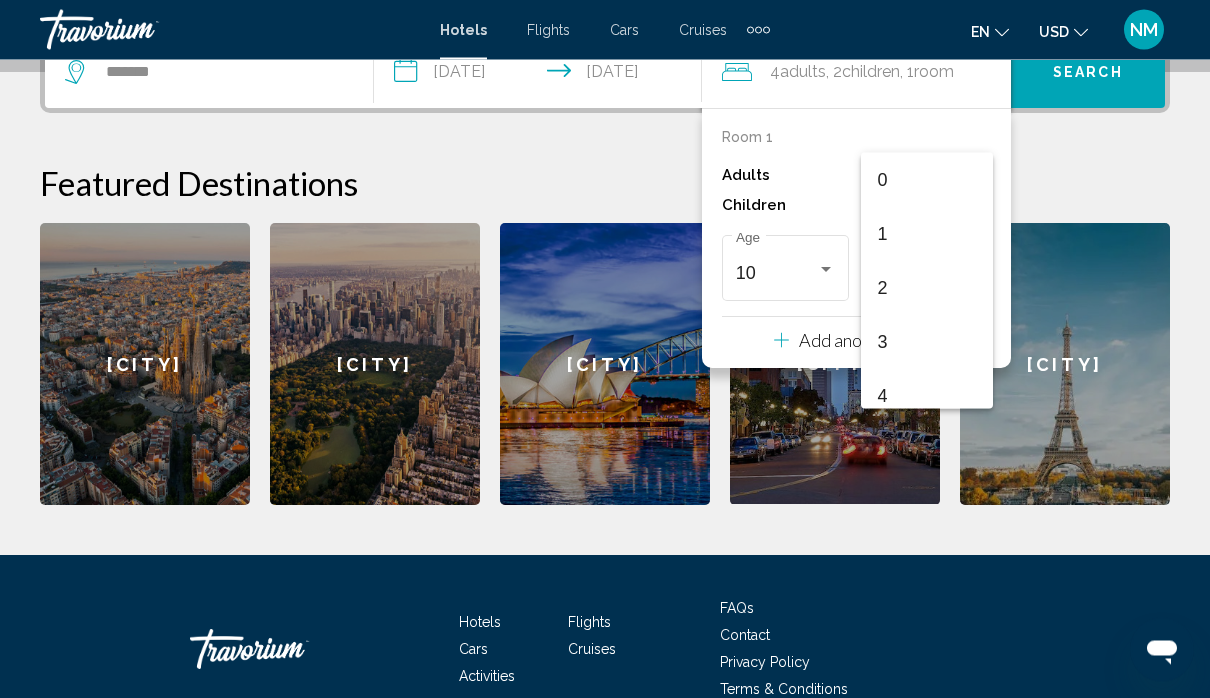 scroll, scrollTop: 496, scrollLeft: 0, axis: vertical 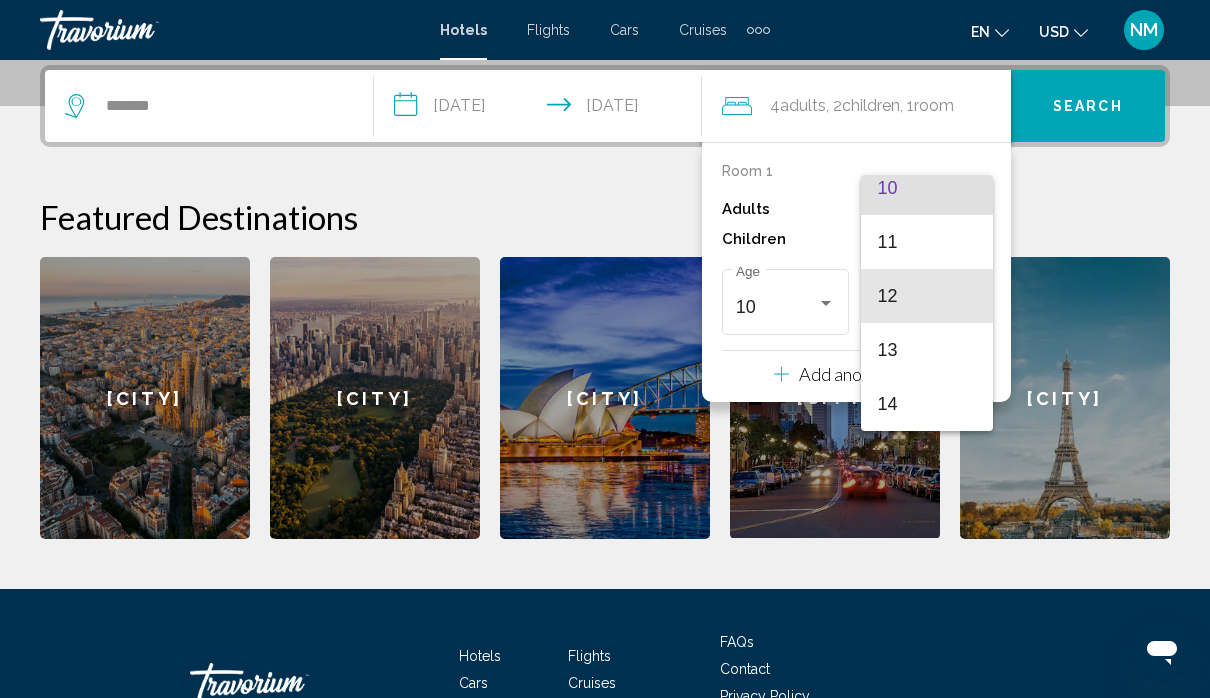 click on "12" at bounding box center [927, 296] 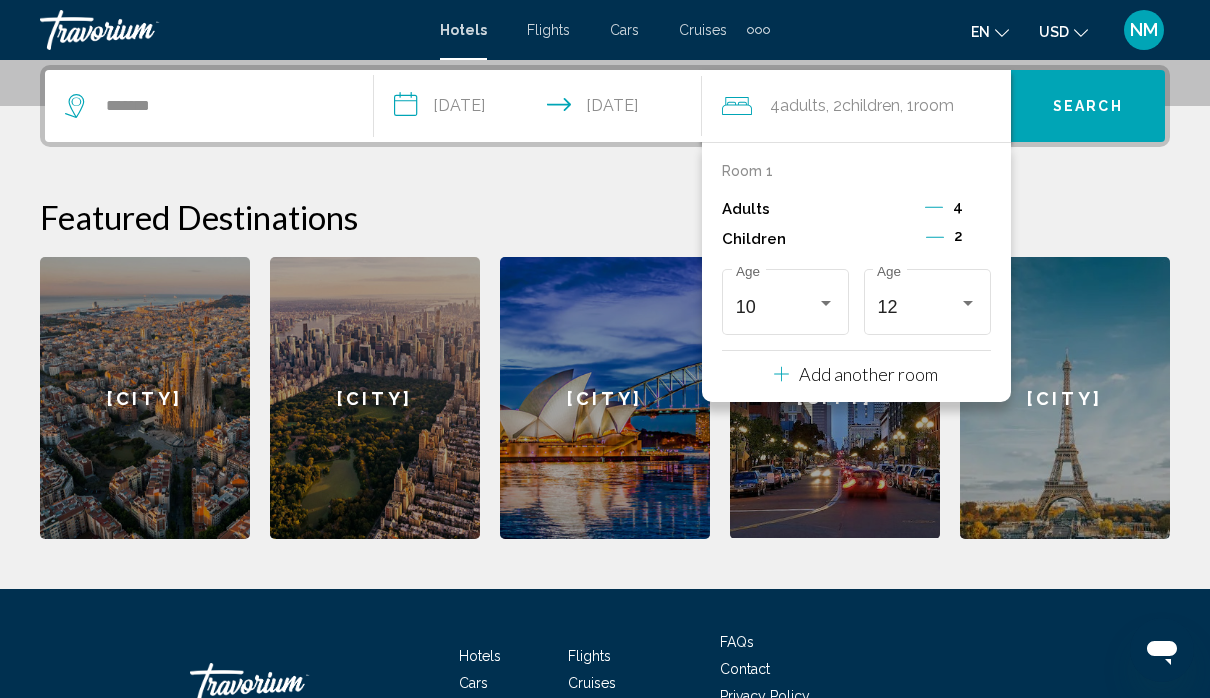 click on "Add another room" at bounding box center [868, 374] 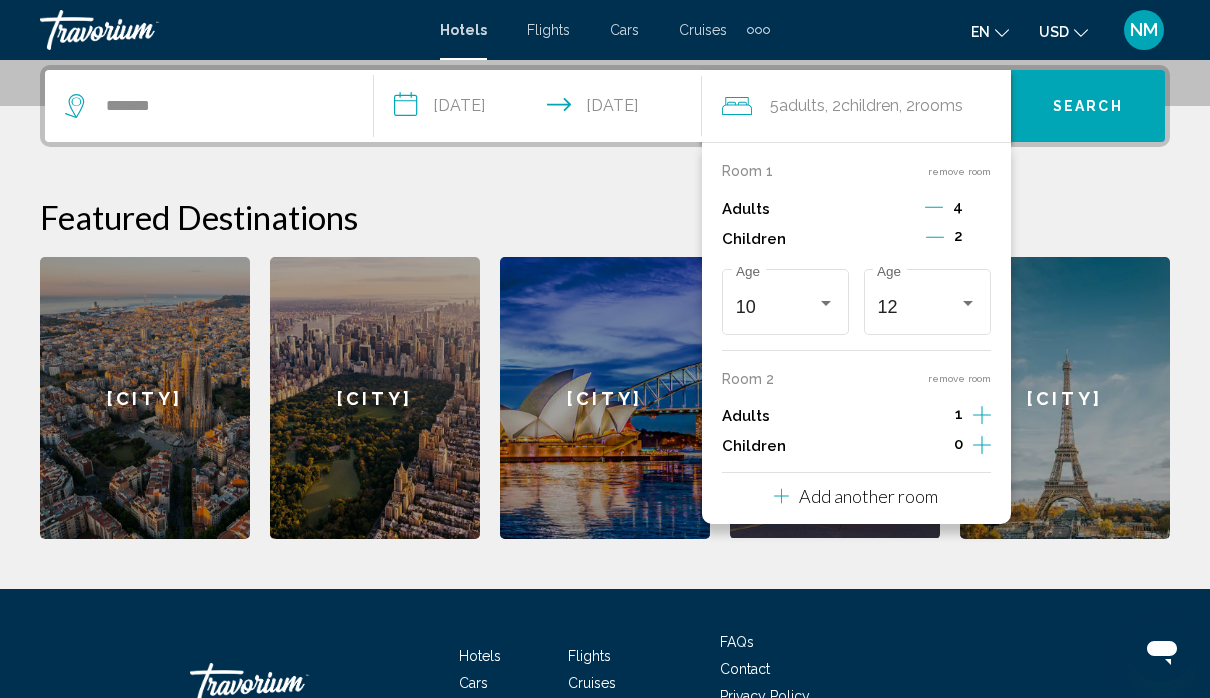 click on "Add another room" at bounding box center (868, 496) 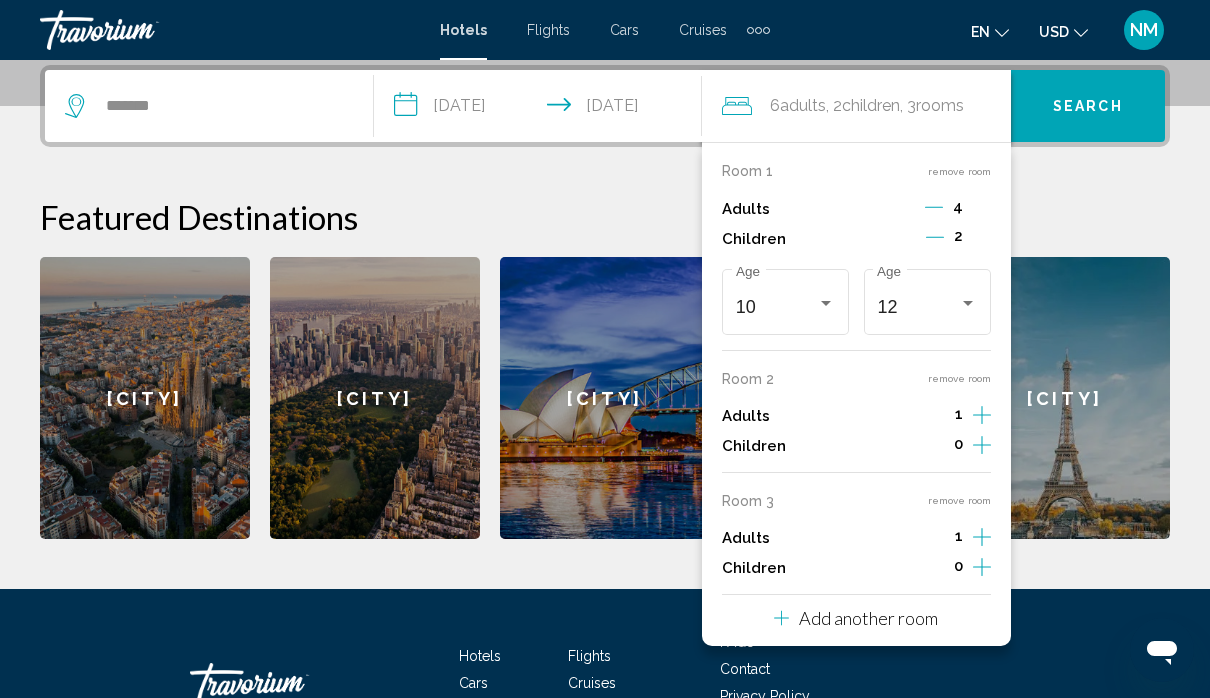 click on "4" at bounding box center (958, 206) 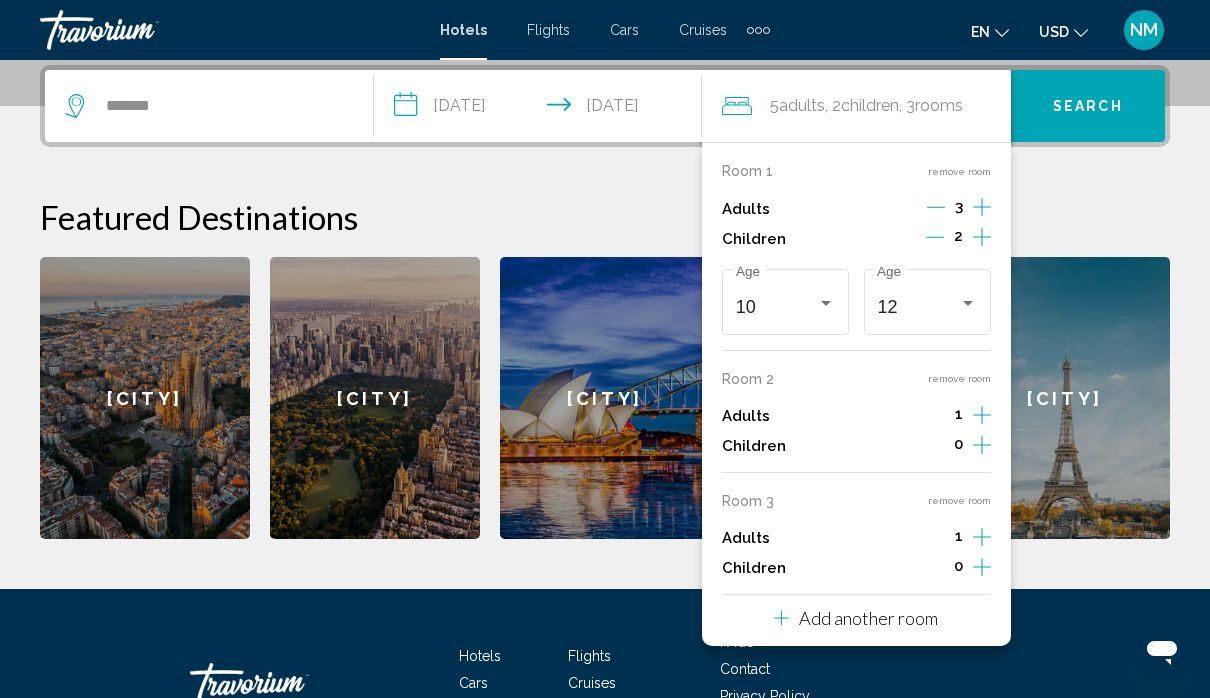 click on "remove room" at bounding box center (959, 171) 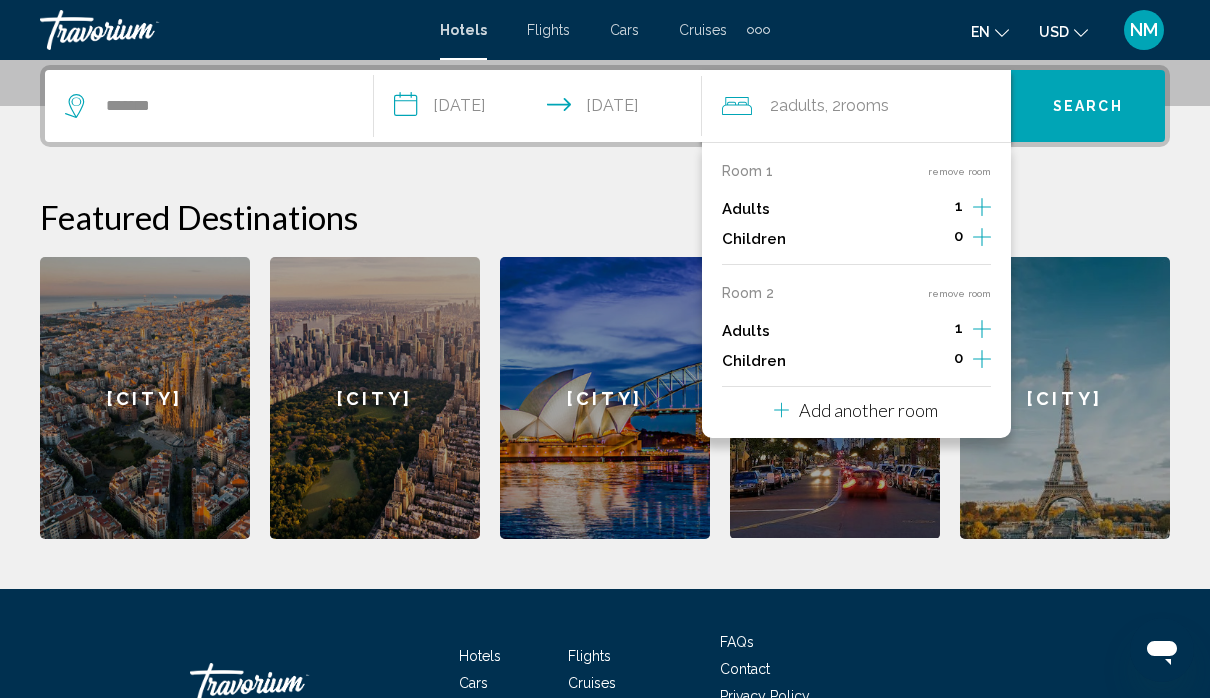 click at bounding box center (982, 207) 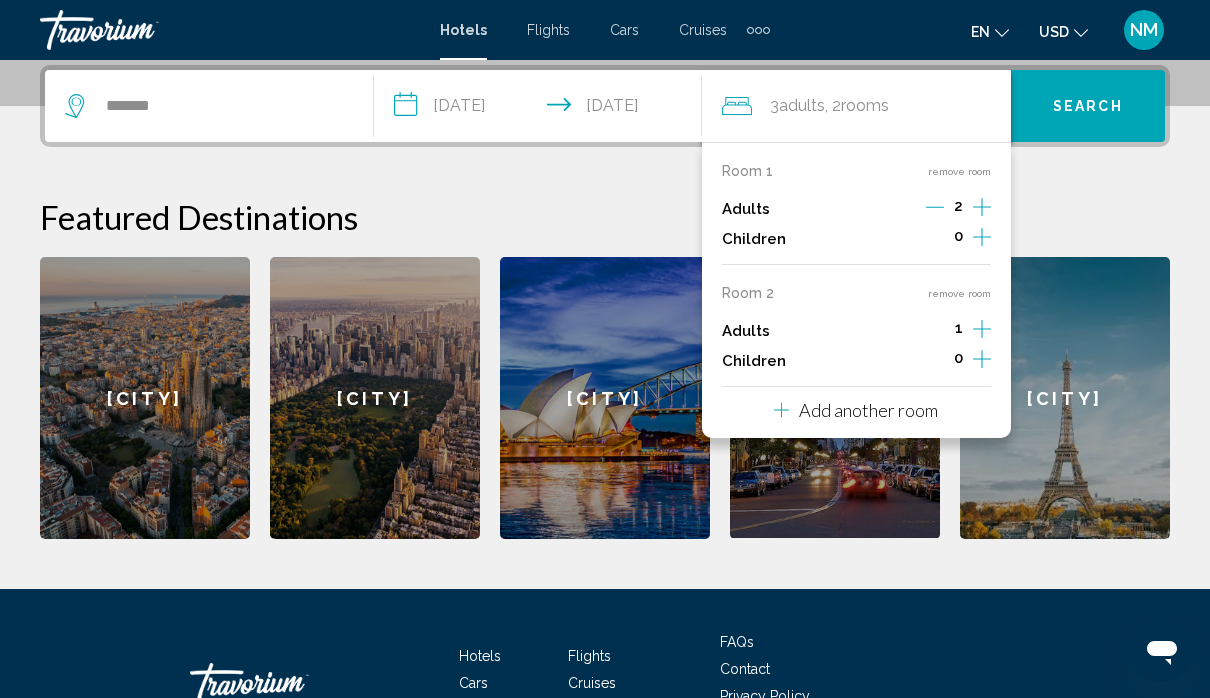 click at bounding box center (982, 239) 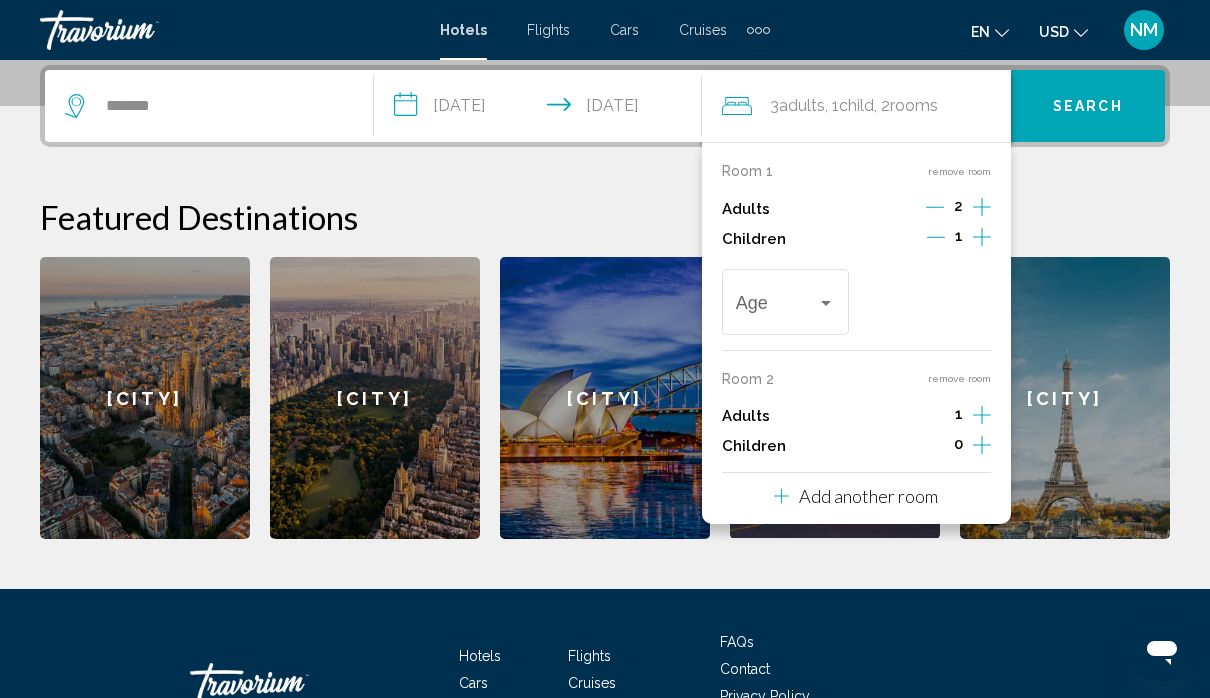 click at bounding box center (982, 237) 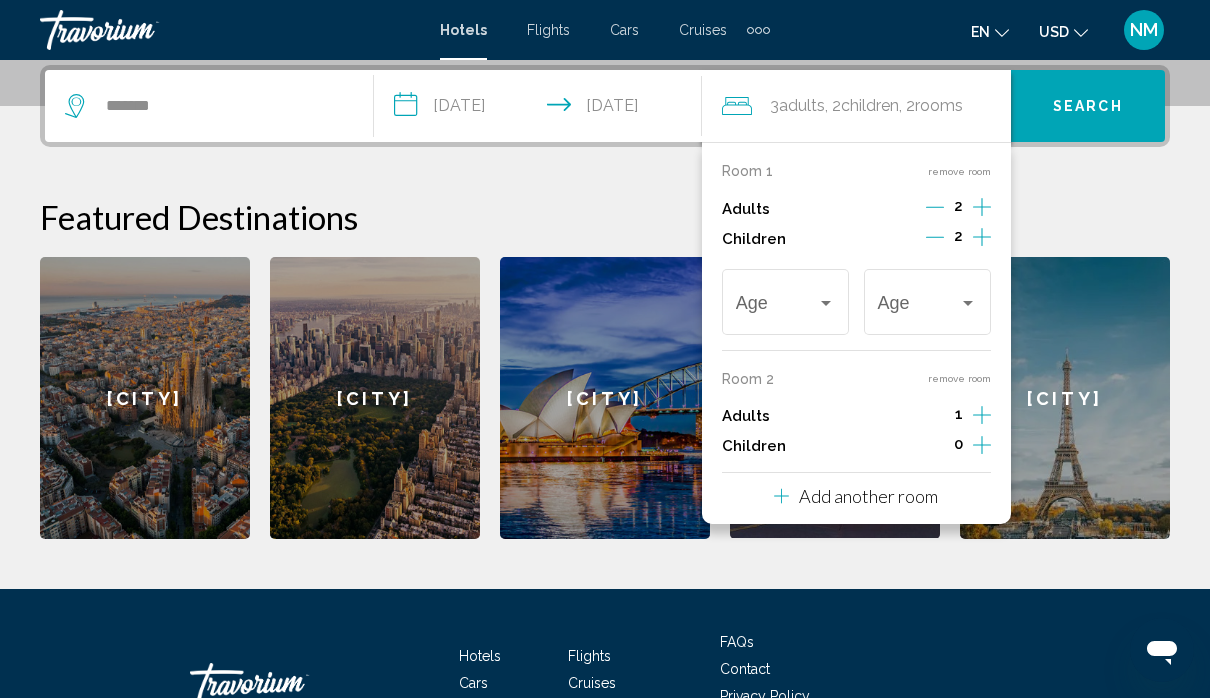 click at bounding box center [982, 237] 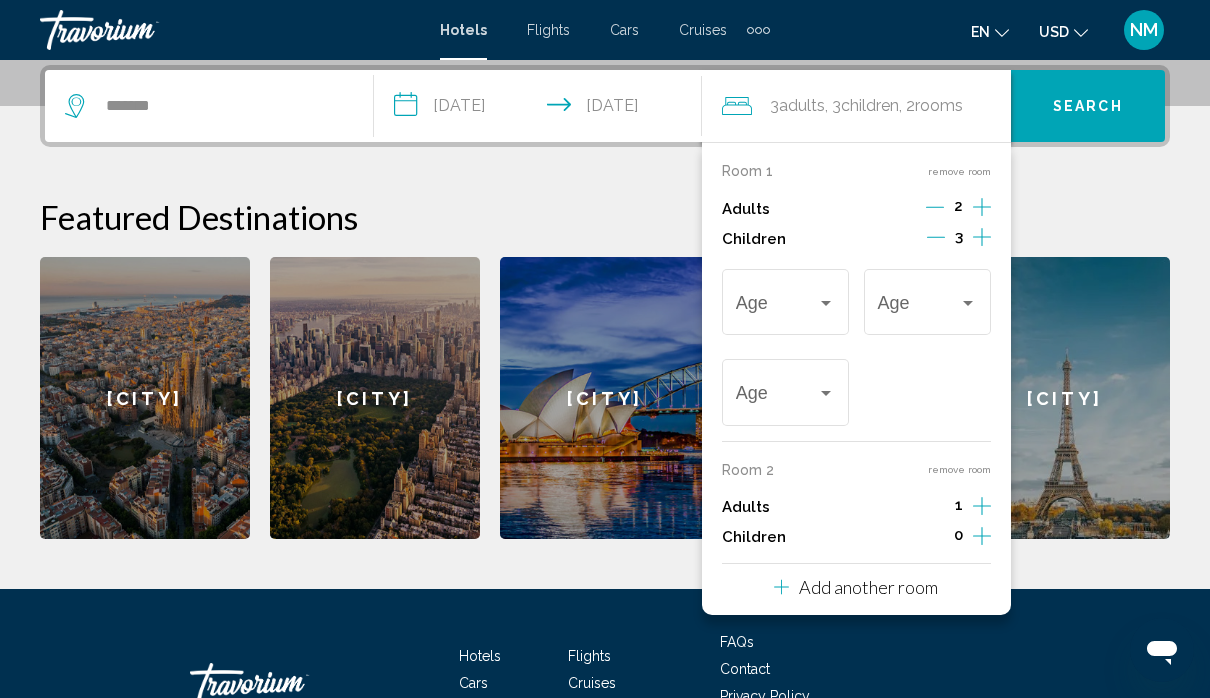 click on "Add another room" at bounding box center (868, 587) 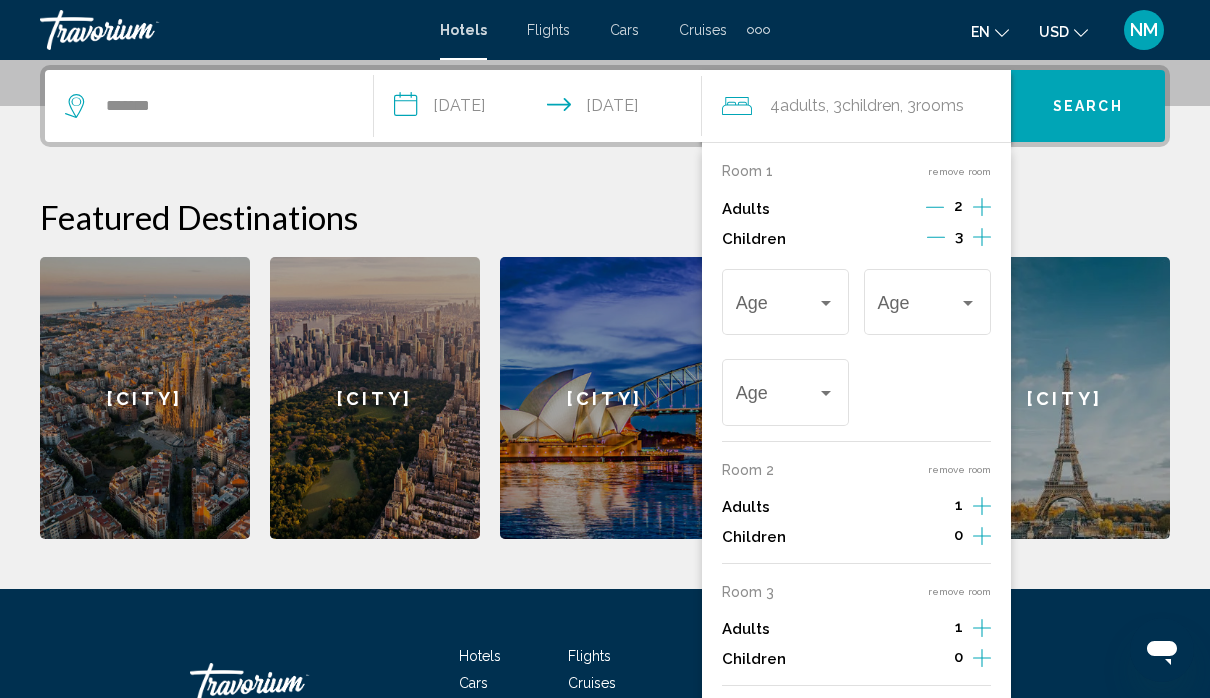 click at bounding box center [982, 207] 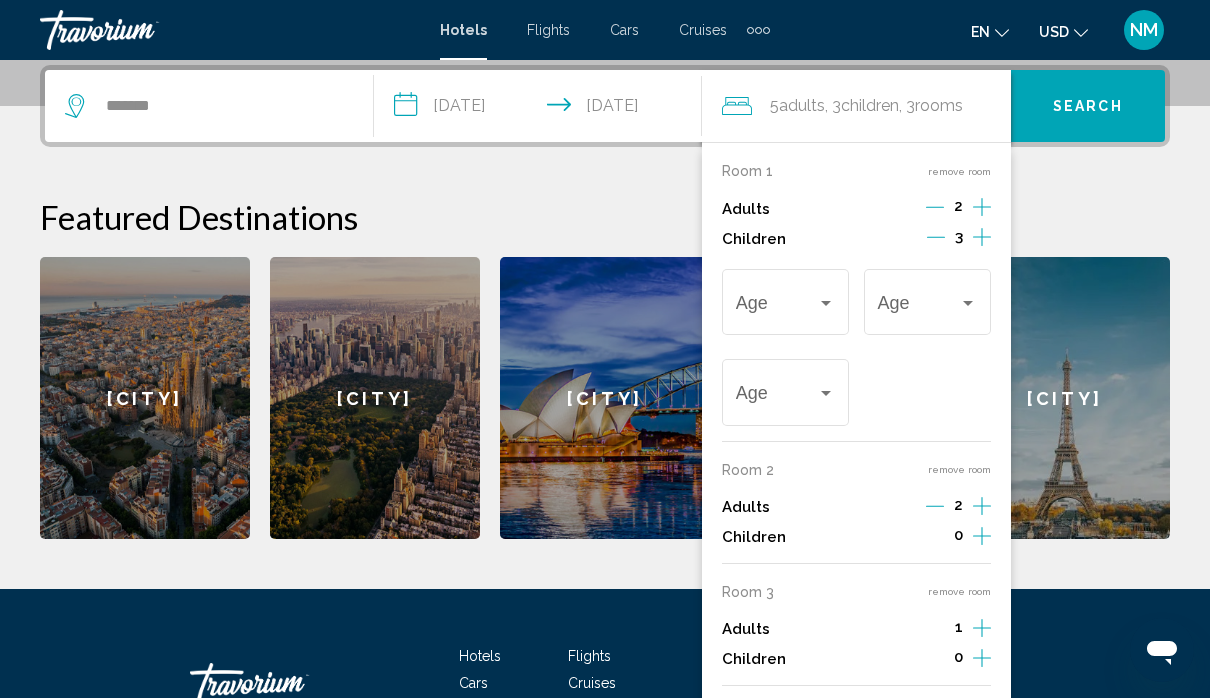 click at bounding box center (982, 239) 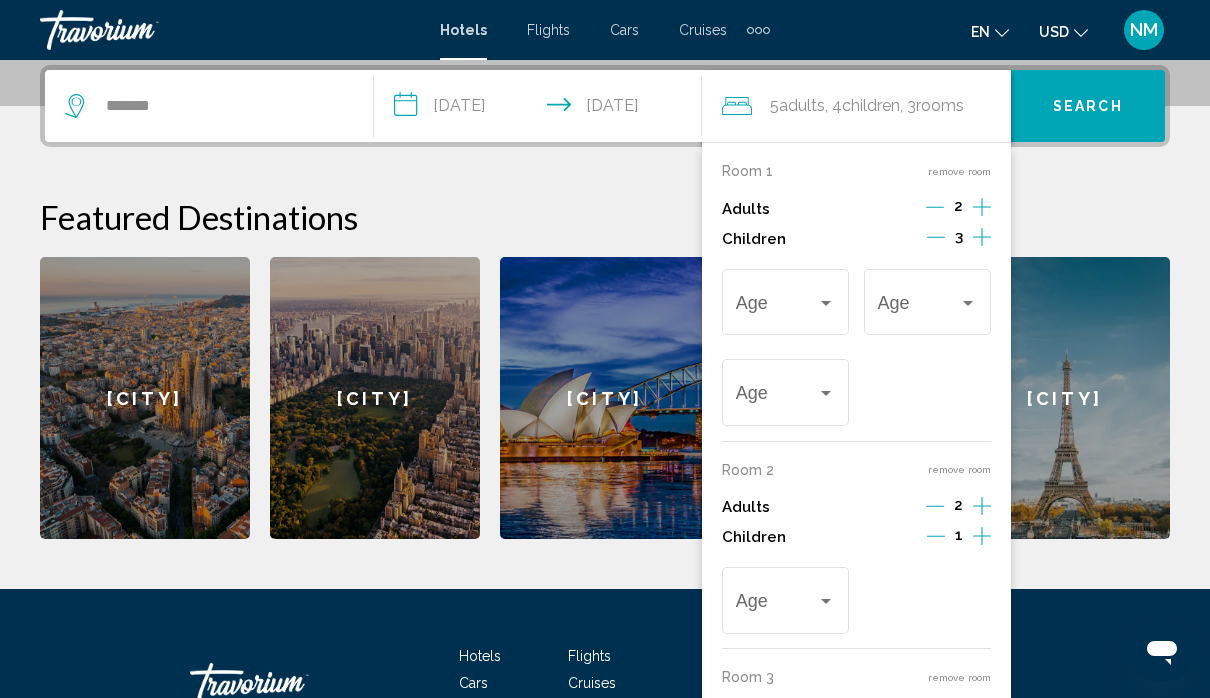 click at bounding box center [982, 239] 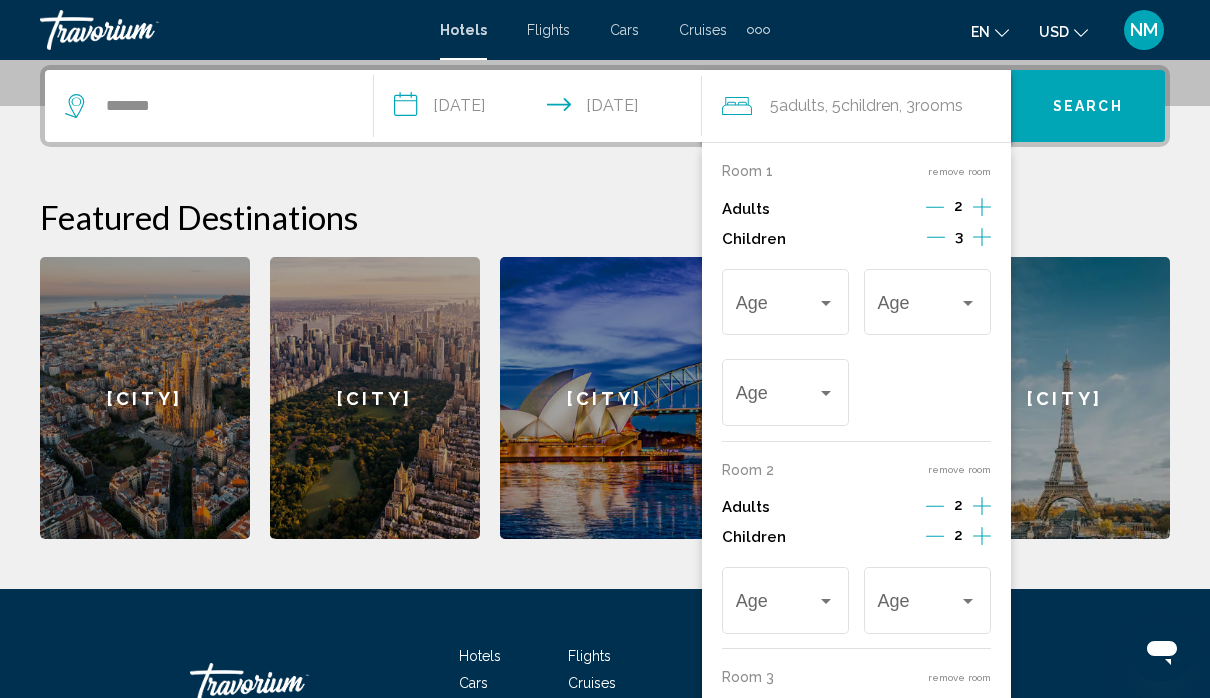 click on "Search" at bounding box center [1088, 107] 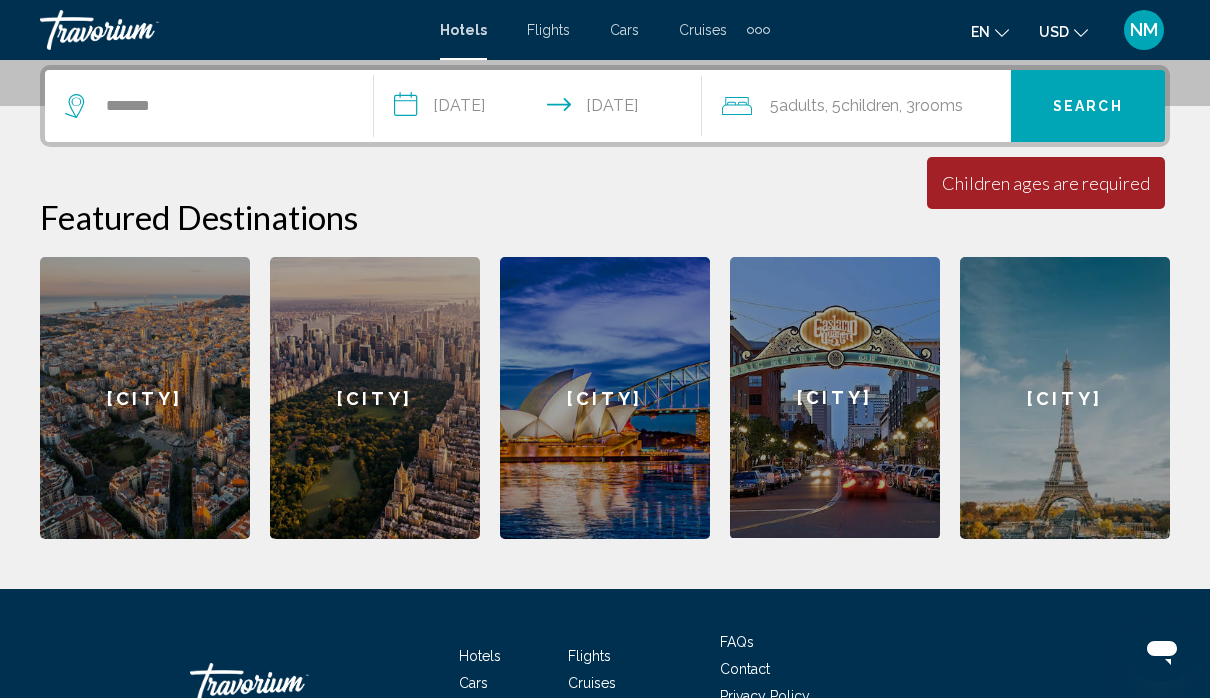 click on "Search" at bounding box center [1088, 106] 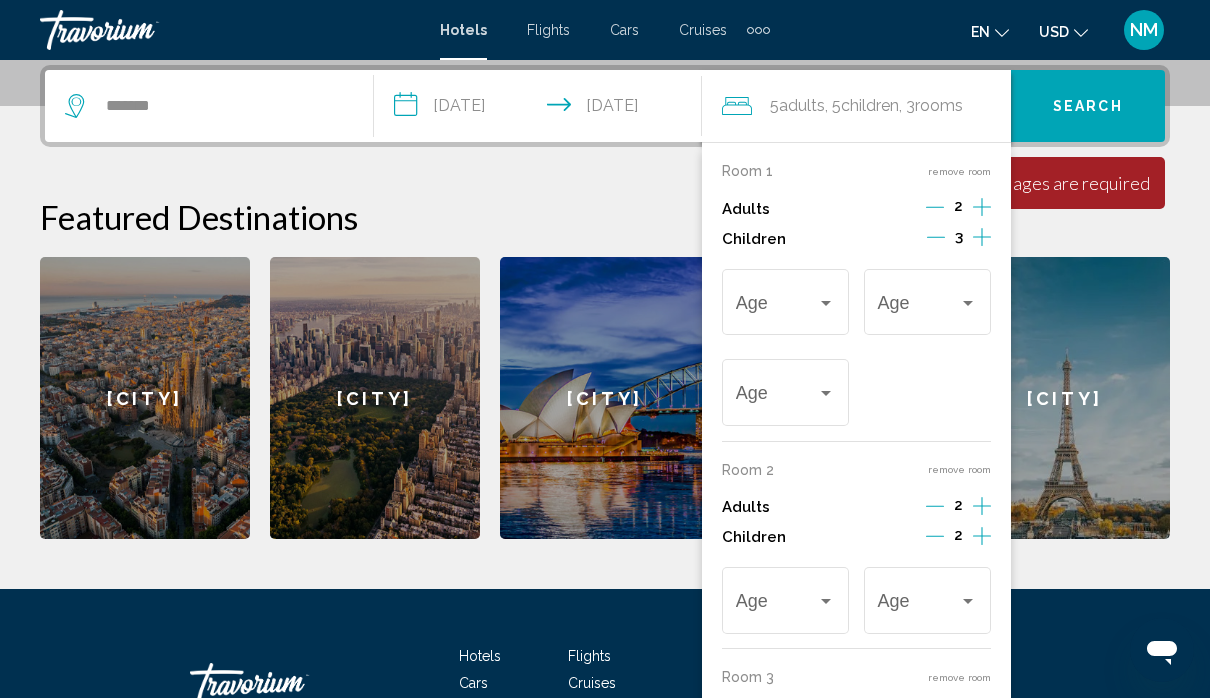click on "remove room" at bounding box center (959, 171) 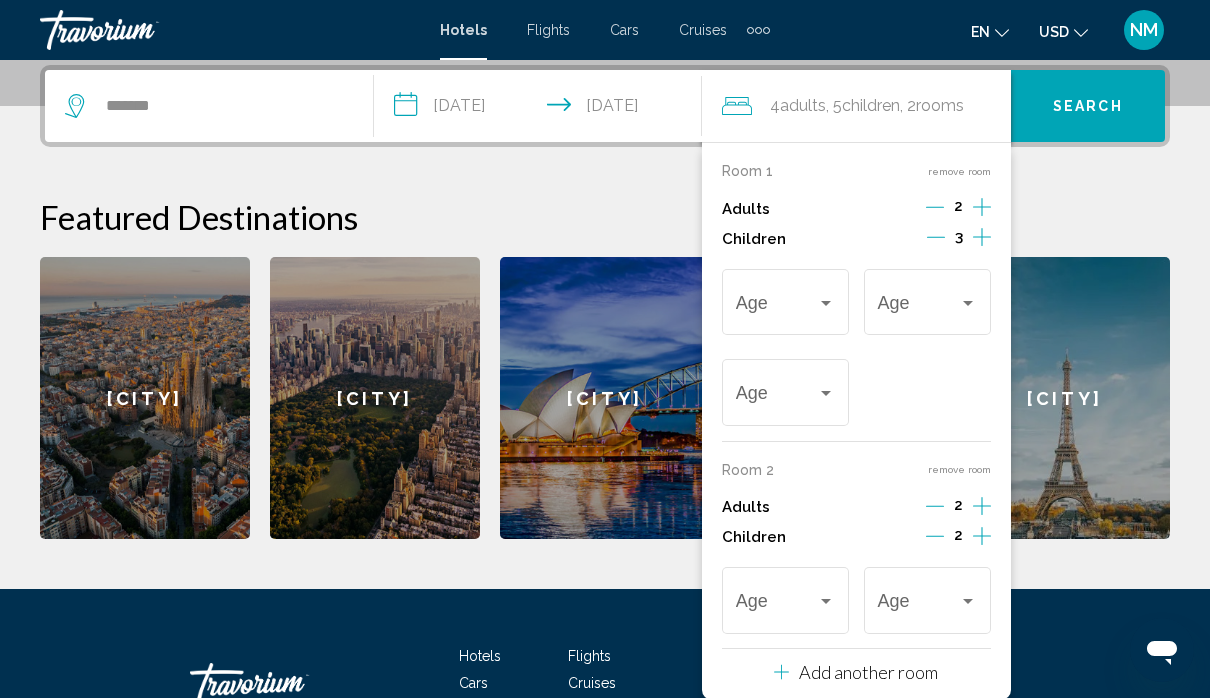 click on "Search" at bounding box center [1088, 106] 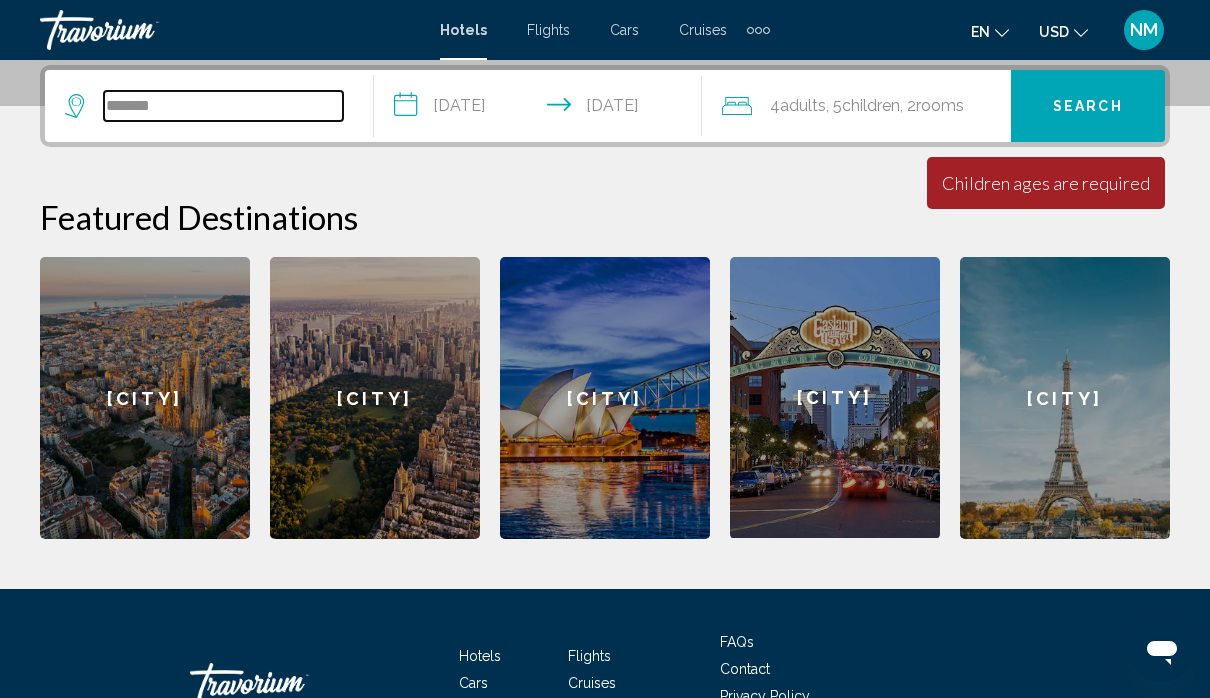 click on "*******" at bounding box center (223, 106) 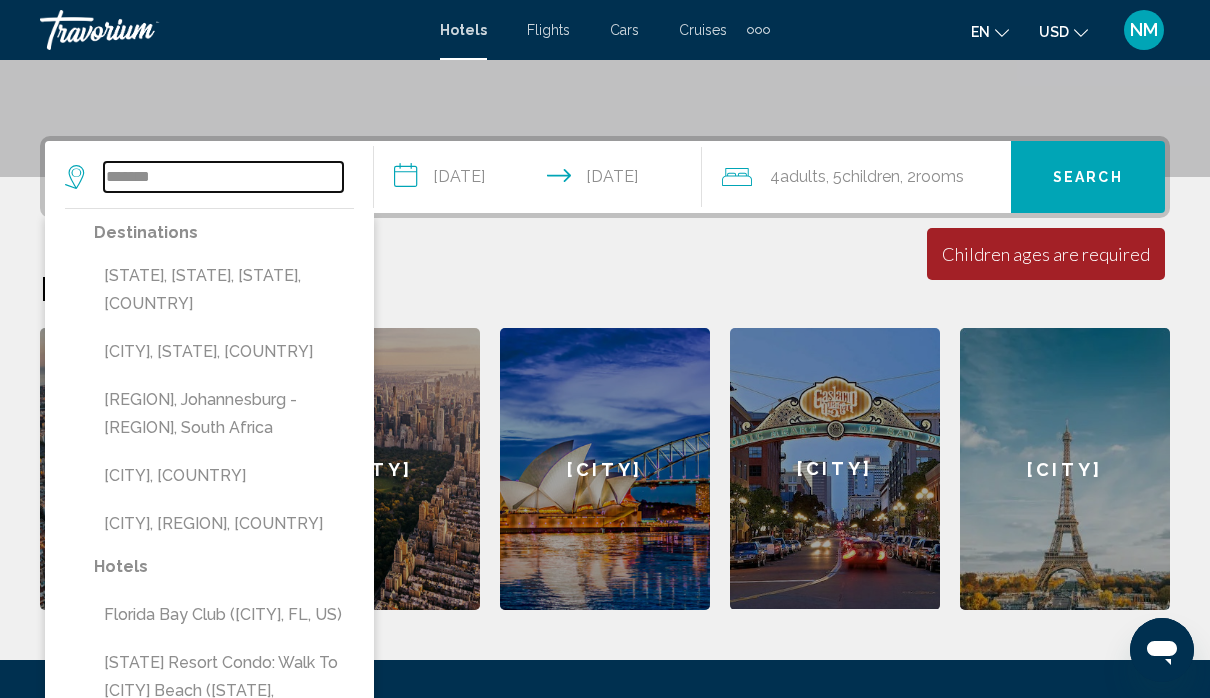 scroll, scrollTop: 357, scrollLeft: 0, axis: vertical 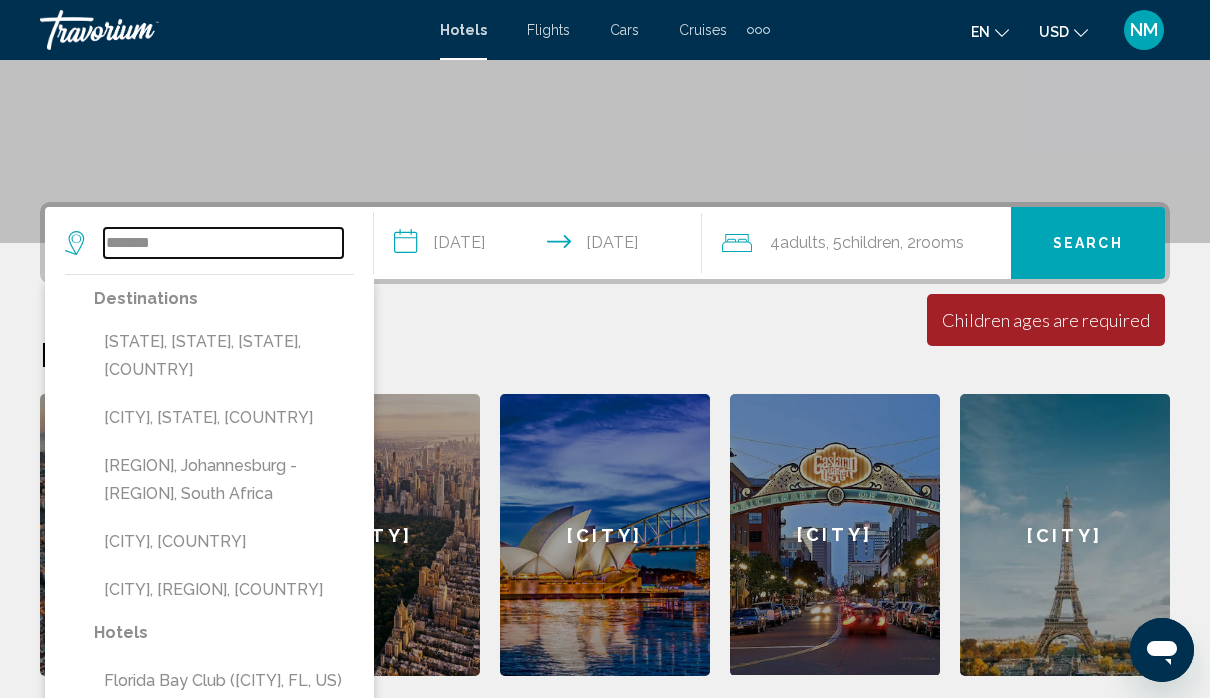 click on "*******" at bounding box center (223, 243) 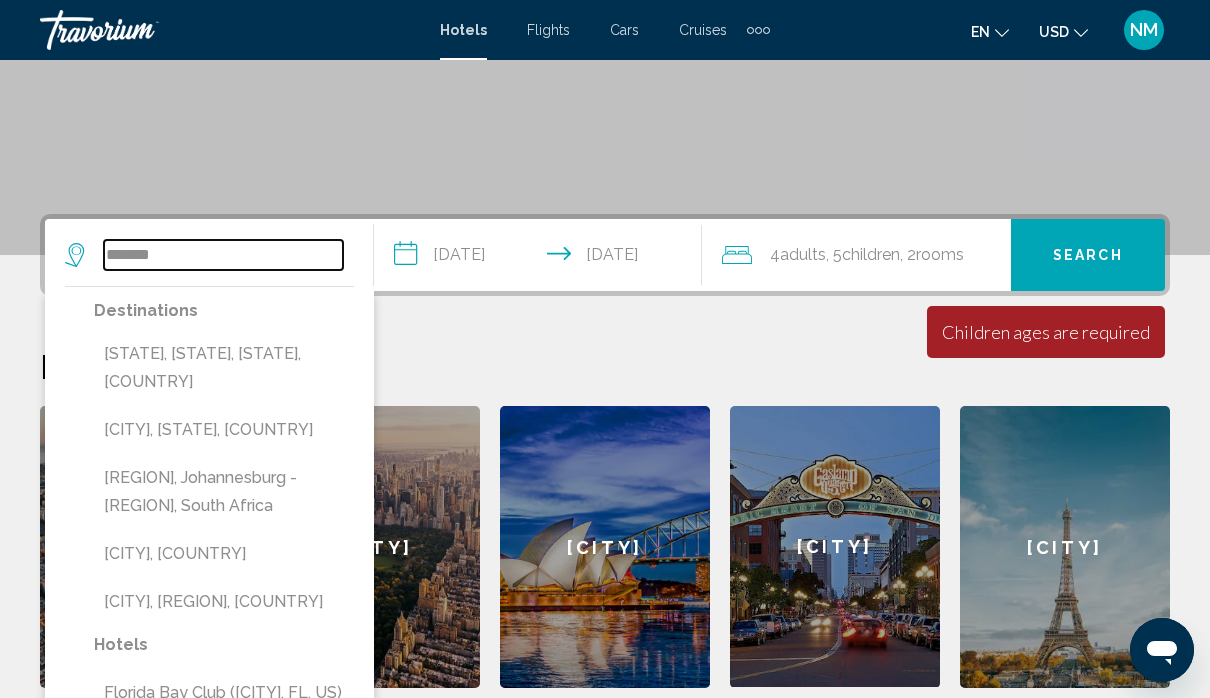 scroll, scrollTop: 344, scrollLeft: 0, axis: vertical 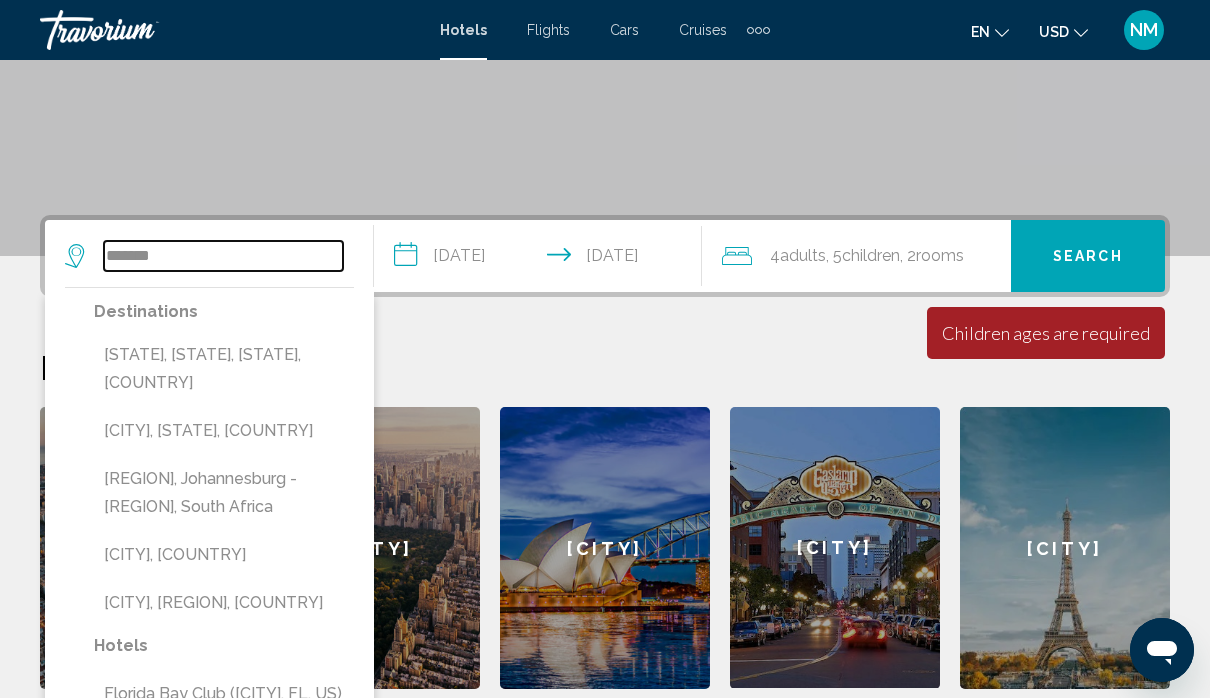 click on "*******" at bounding box center [223, 256] 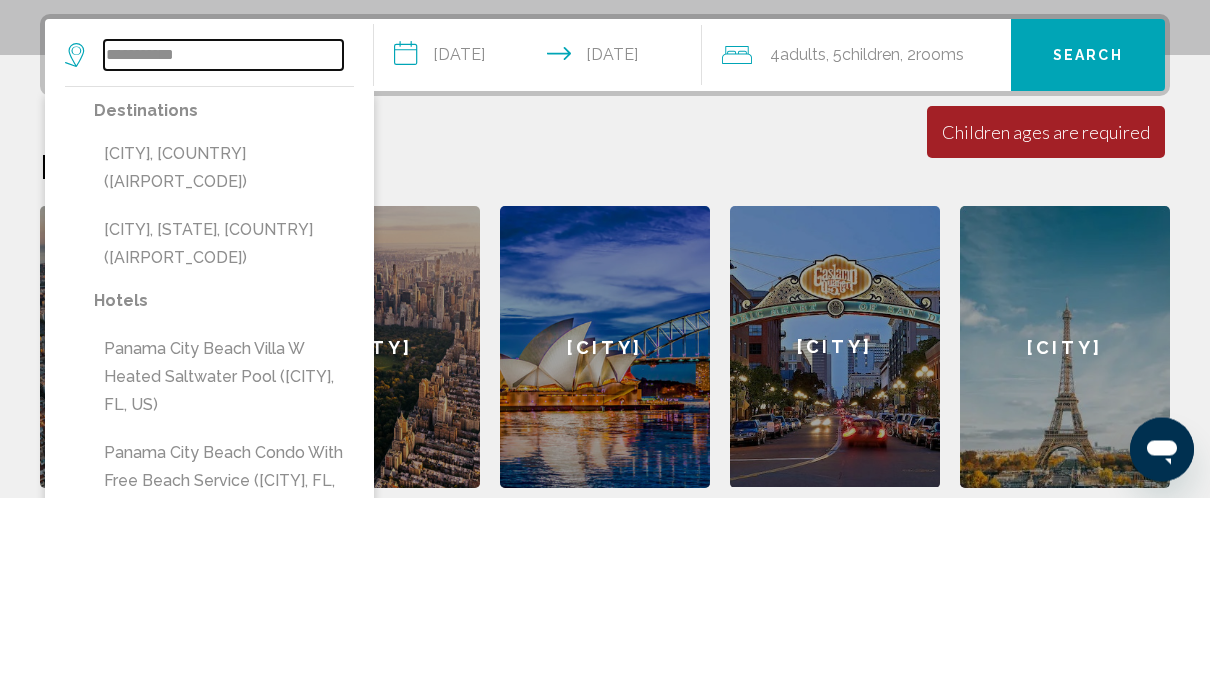 type on "**********" 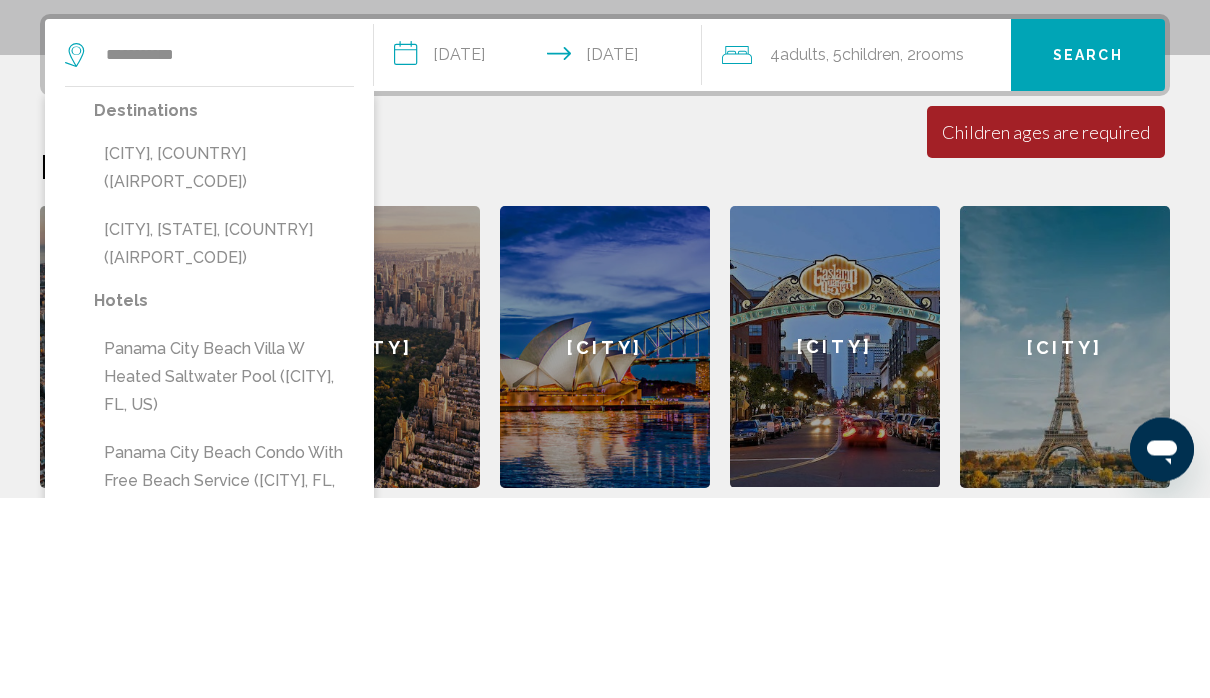 click on "[CITY], [STATE], [COUNTRY] ([AIRPORT_CODE])" at bounding box center [224, 445] 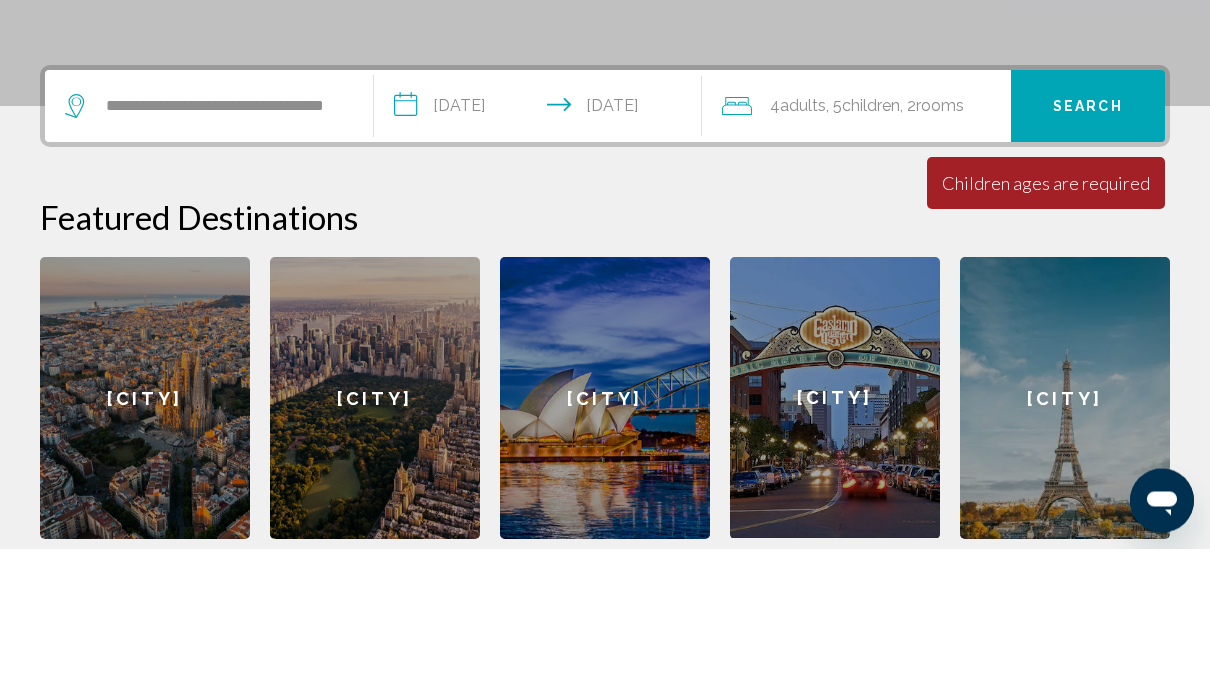 click on ", 2  Room rooms" at bounding box center [932, 256] 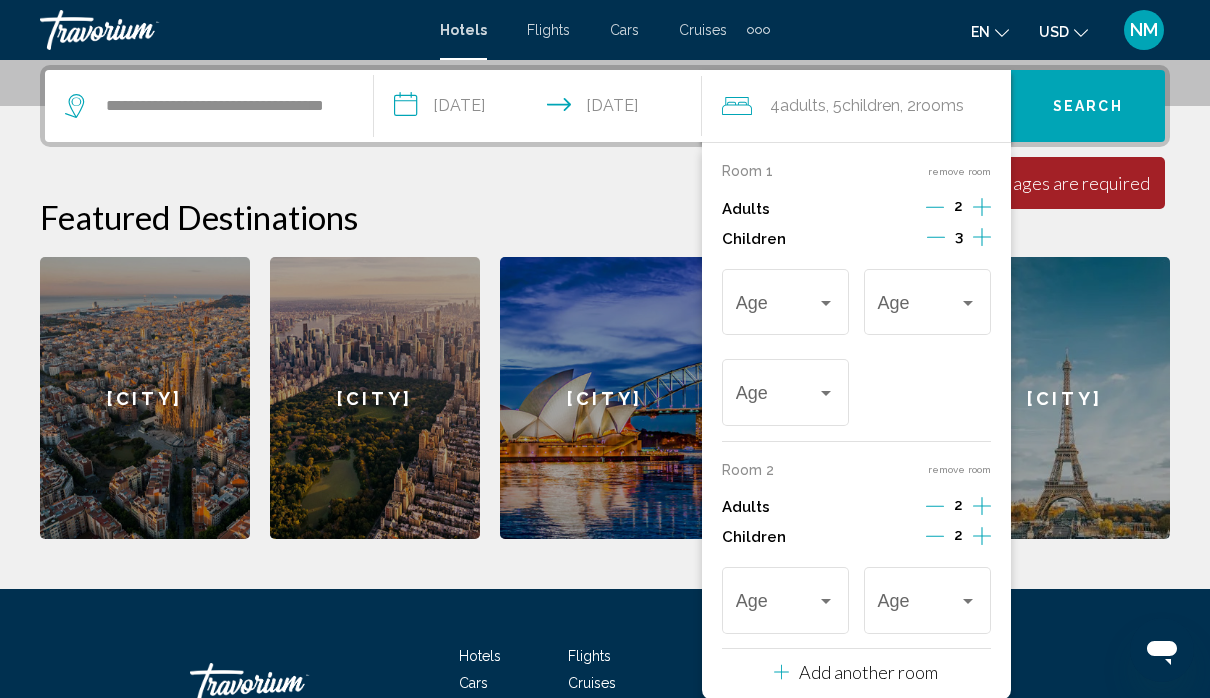 click at bounding box center (786, 307) 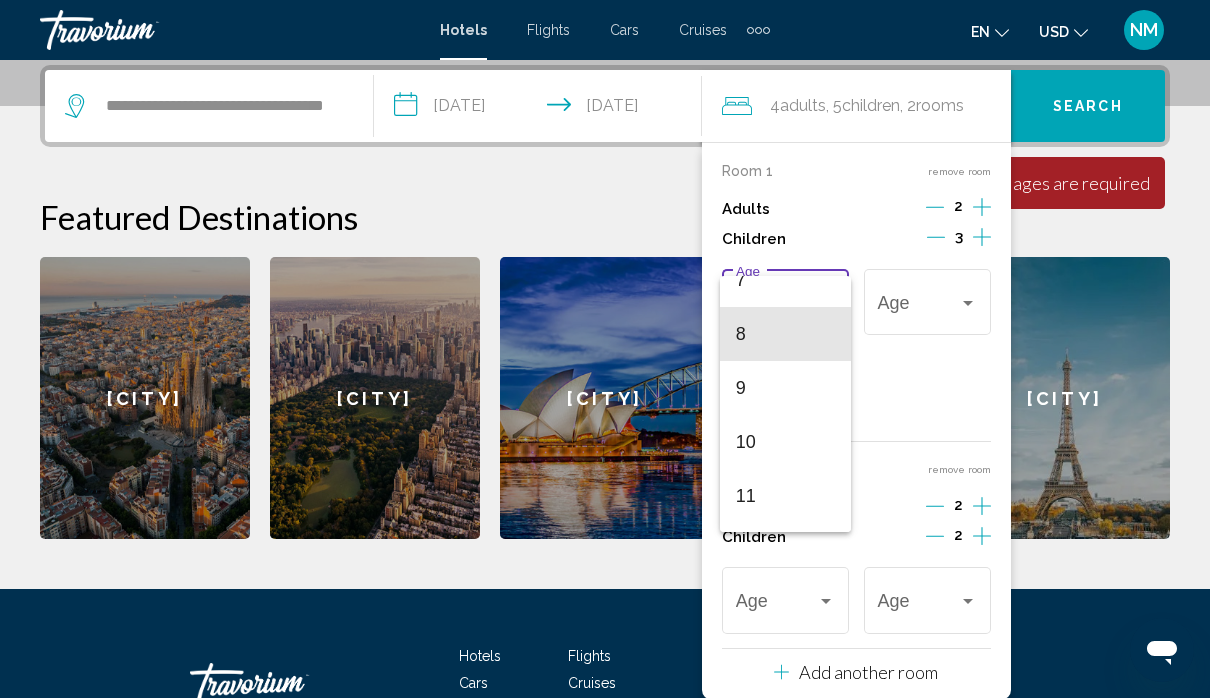 scroll, scrollTop: 403, scrollLeft: 0, axis: vertical 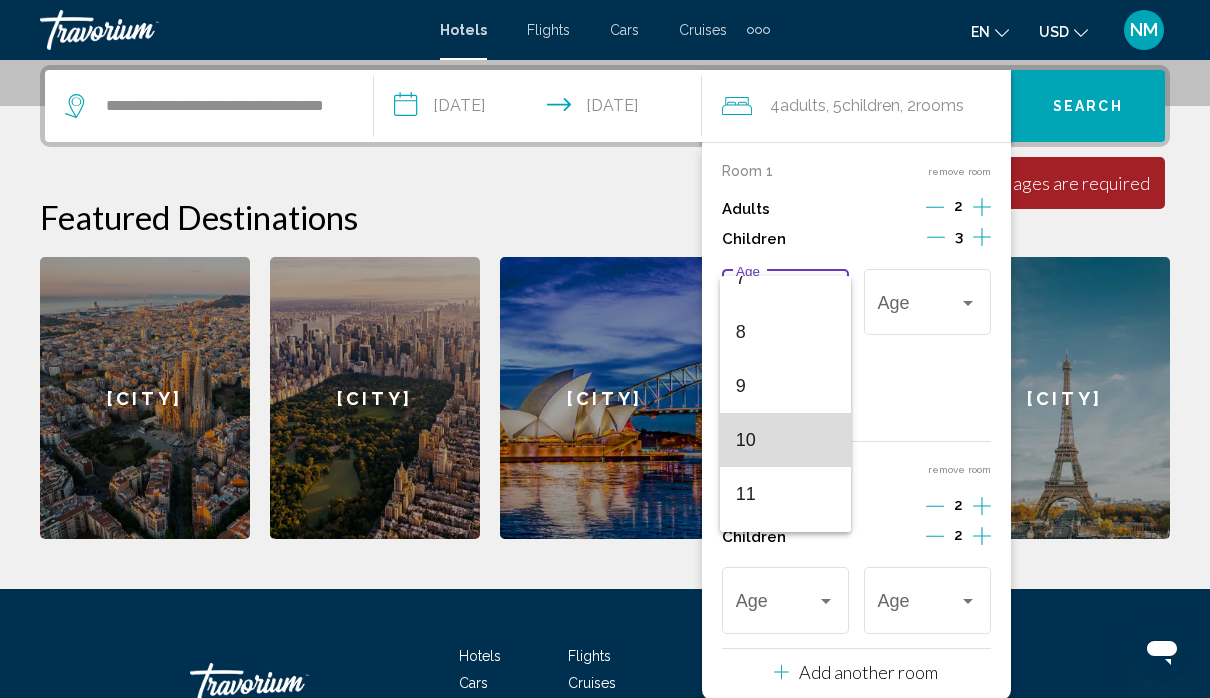 click on "10" at bounding box center (786, 440) 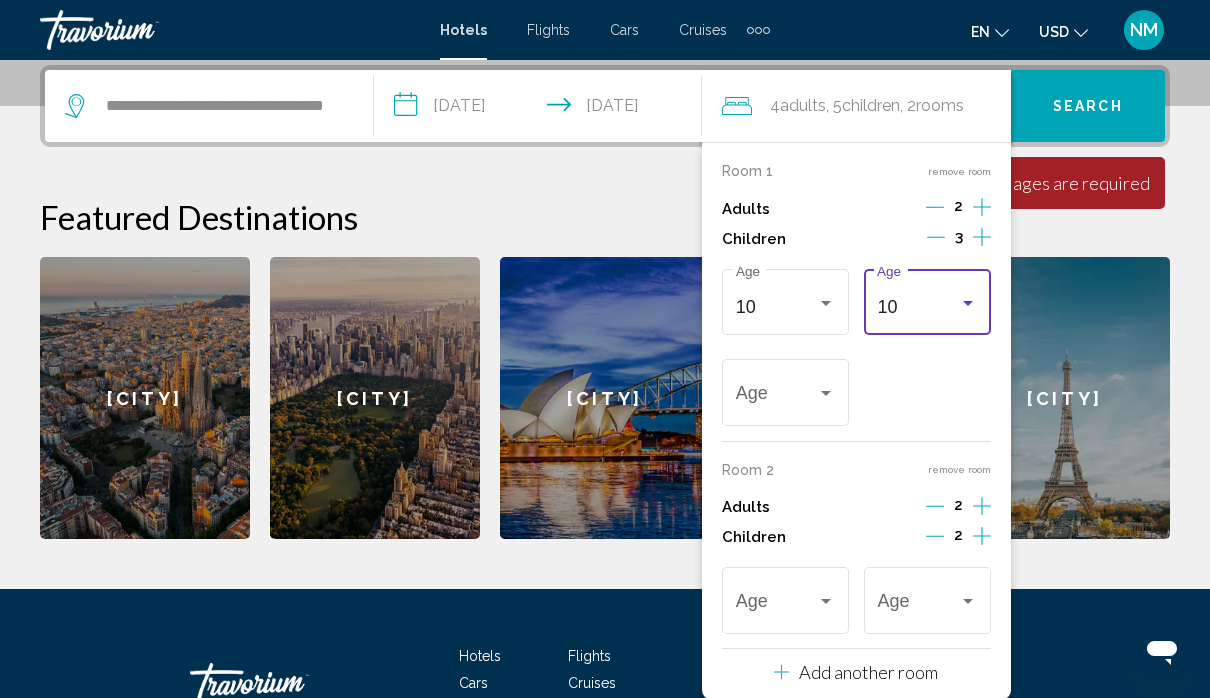 click at bounding box center [968, 303] 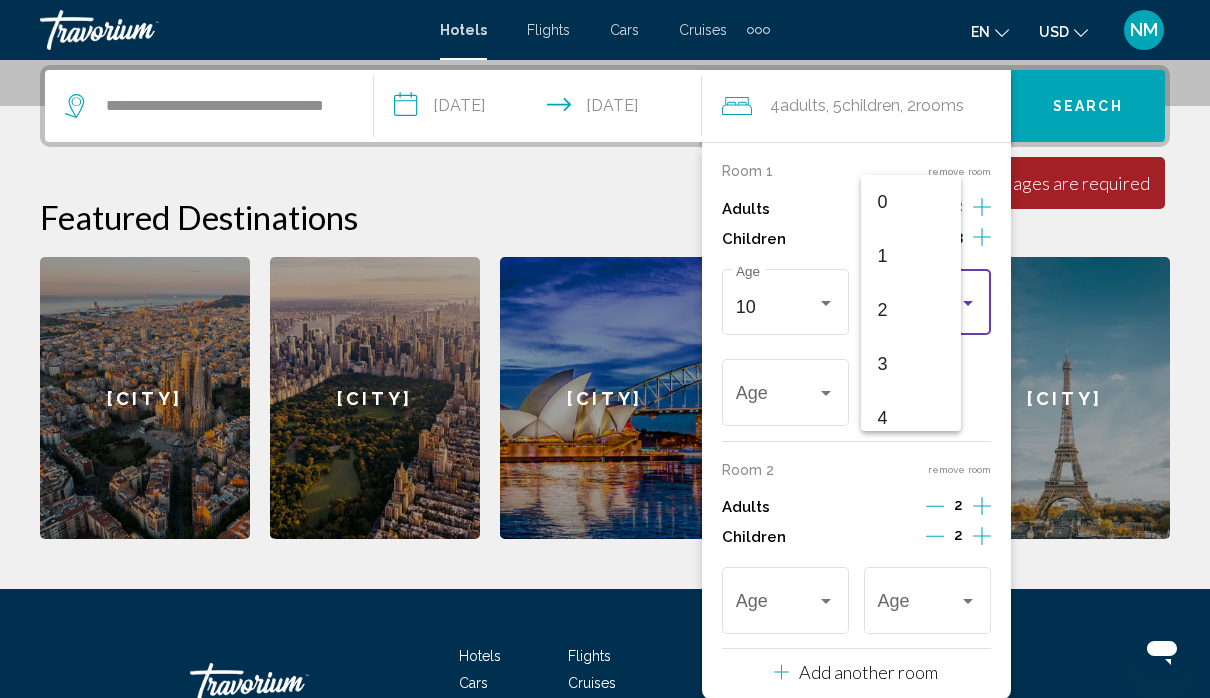 scroll, scrollTop: 439, scrollLeft: 0, axis: vertical 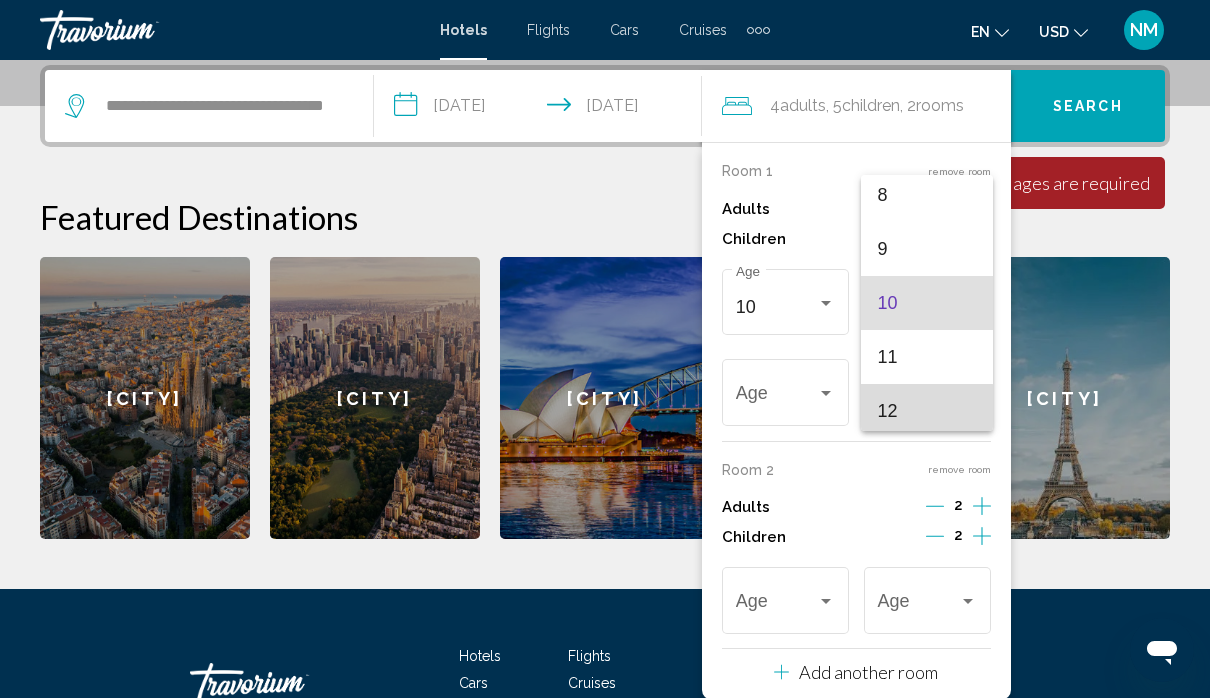 click on "12" at bounding box center (927, 411) 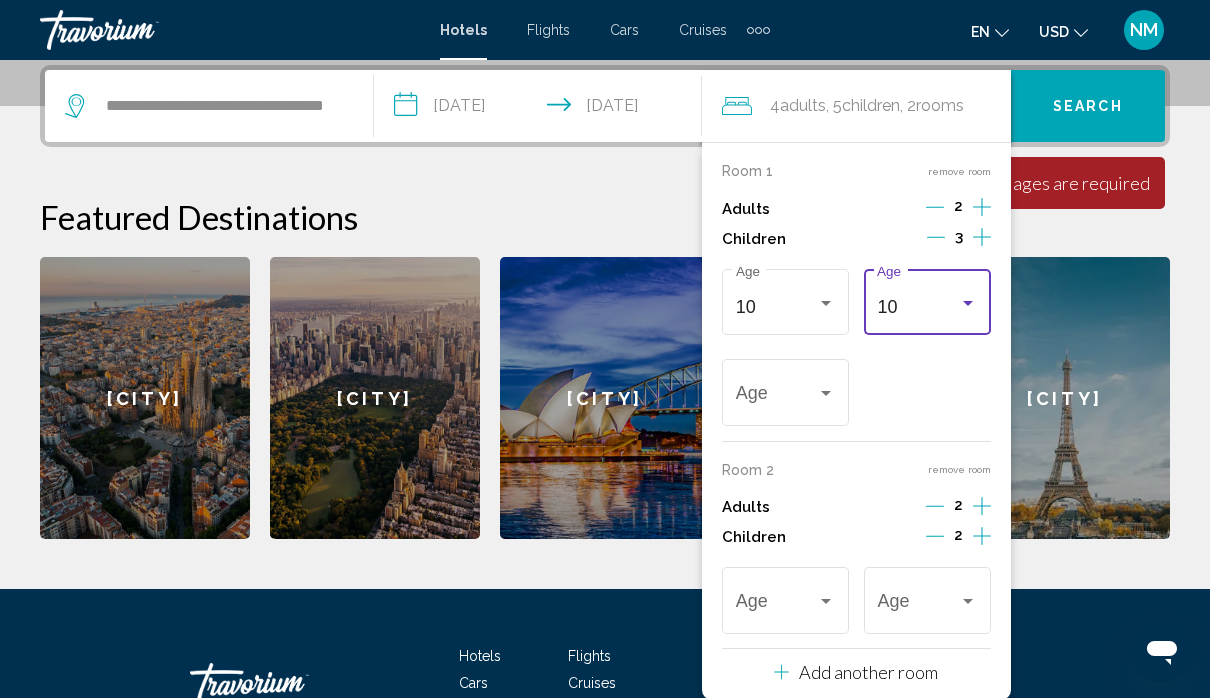 scroll, scrollTop: 446, scrollLeft: 0, axis: vertical 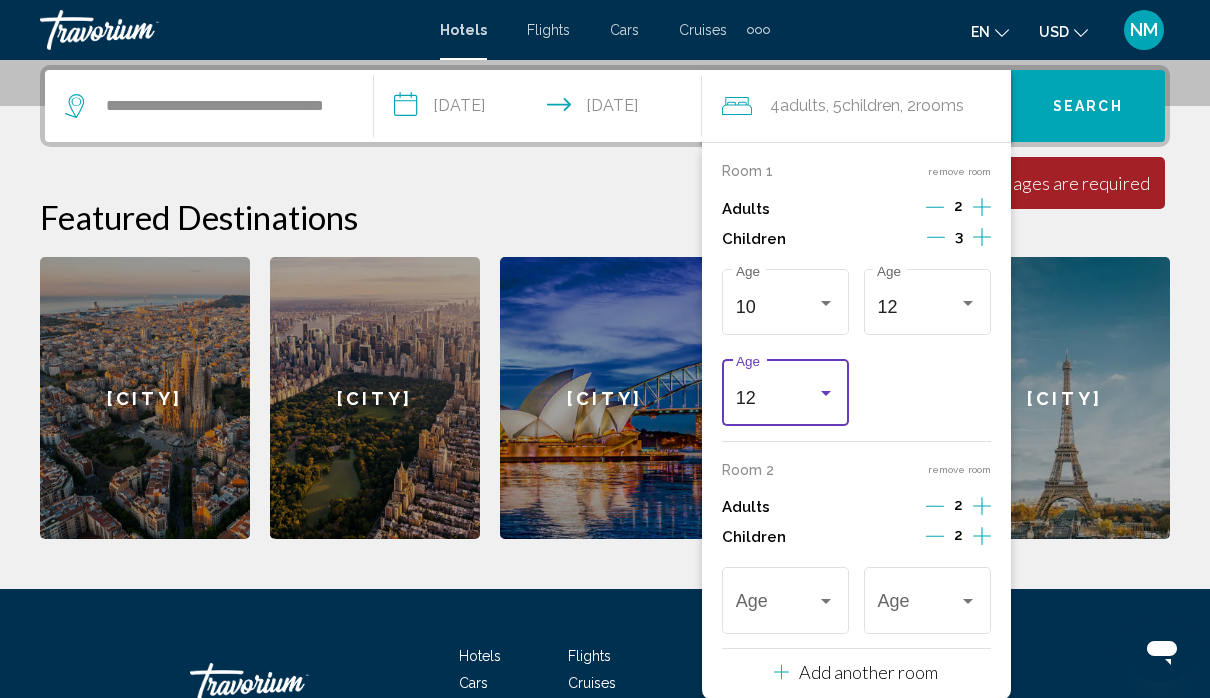 click at bounding box center [826, 602] 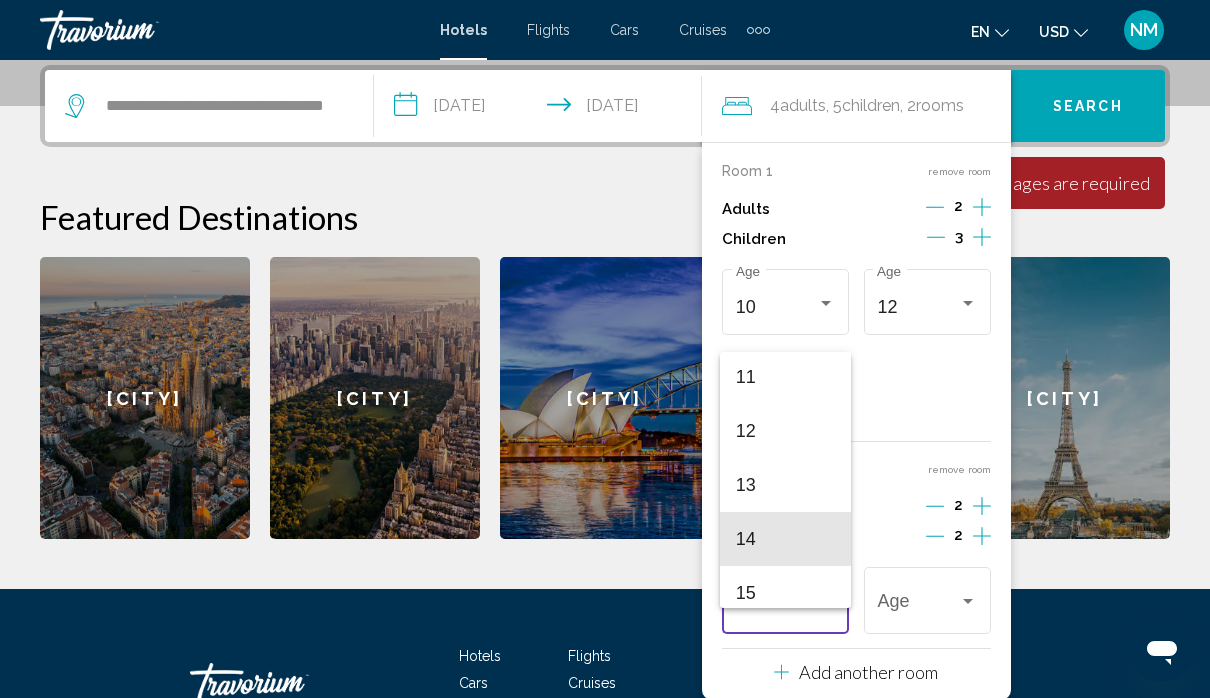 scroll, scrollTop: 593, scrollLeft: 0, axis: vertical 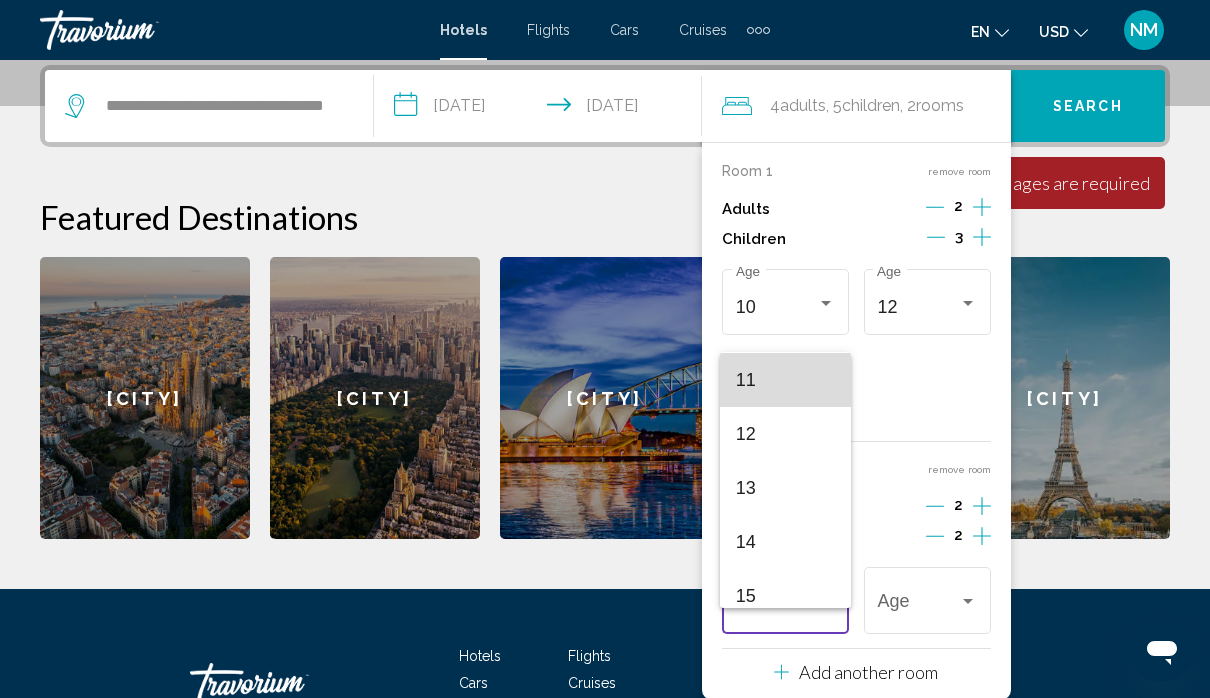 click on "11" at bounding box center (786, 380) 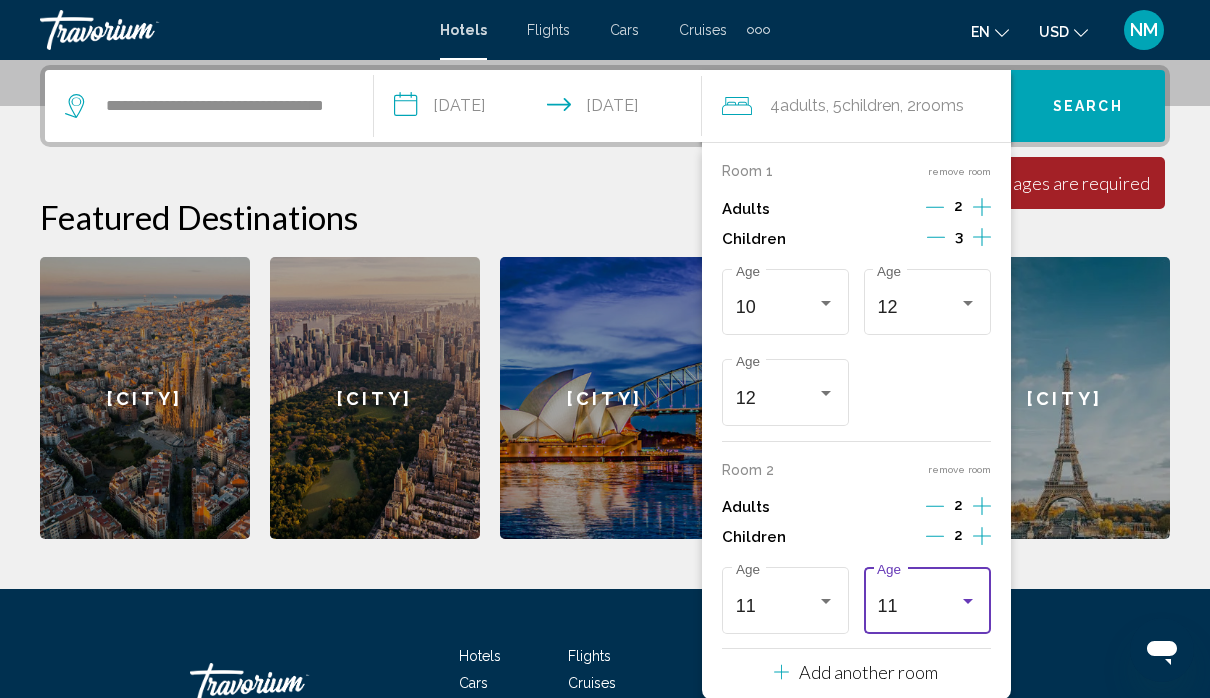 click on "11" at bounding box center (918, 606) 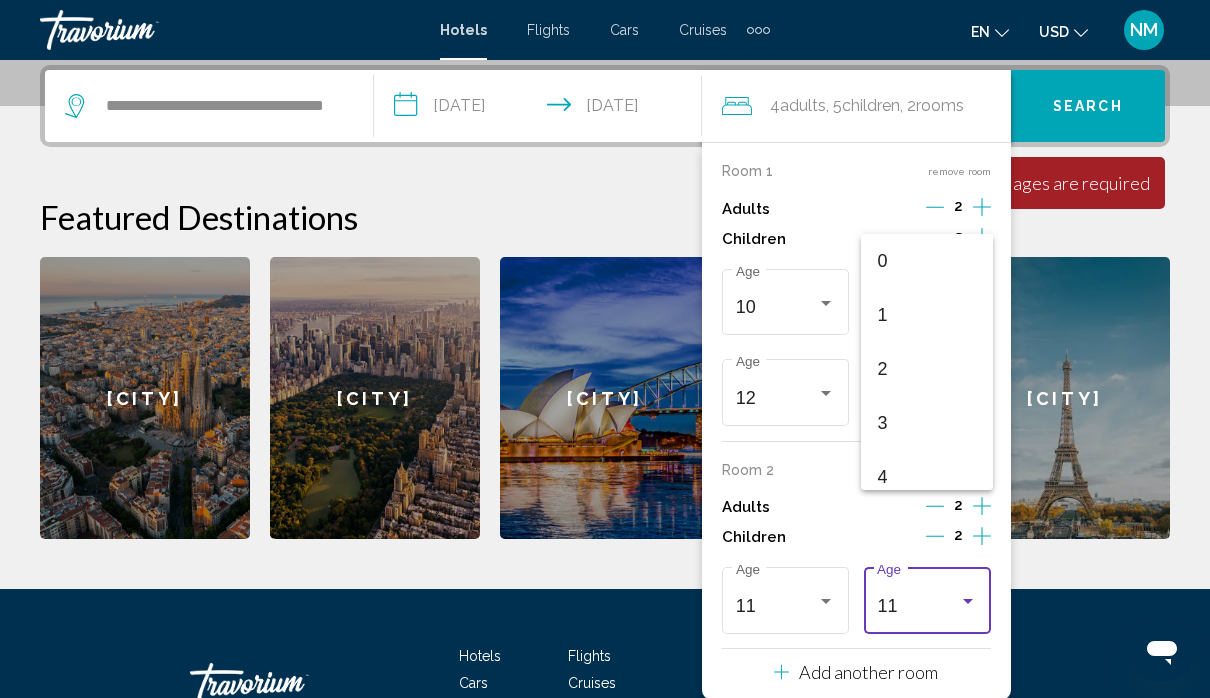 scroll, scrollTop: 493, scrollLeft: 0, axis: vertical 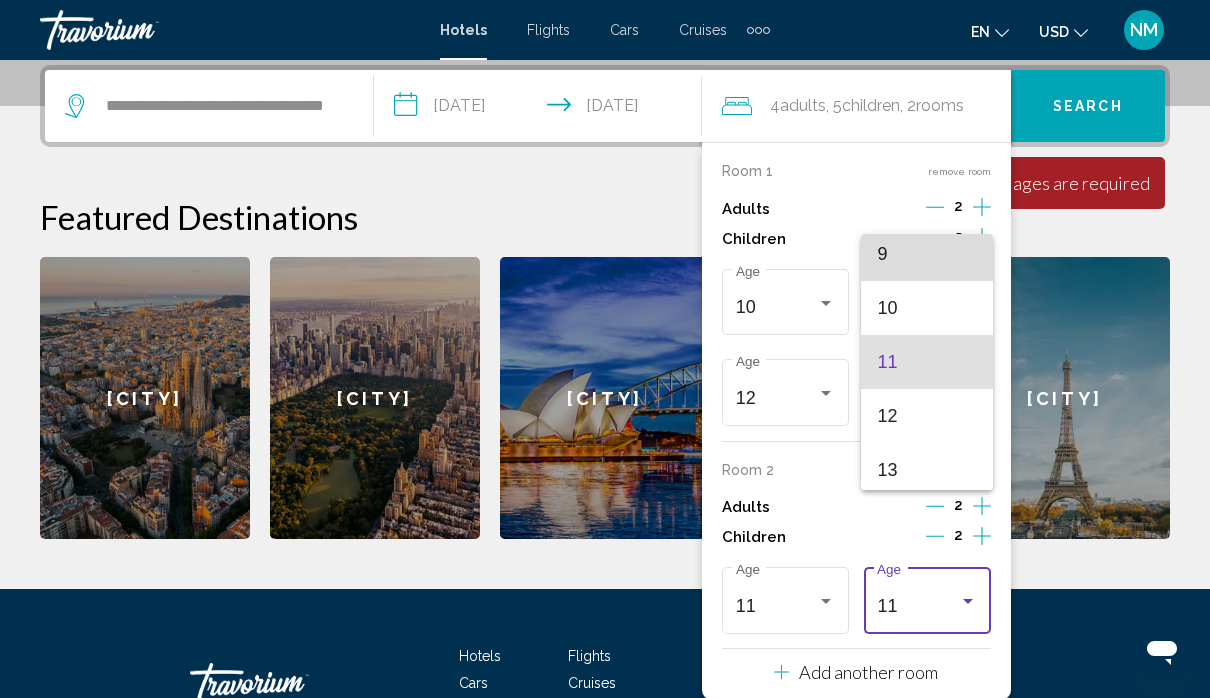 click on "9" at bounding box center [927, 254] 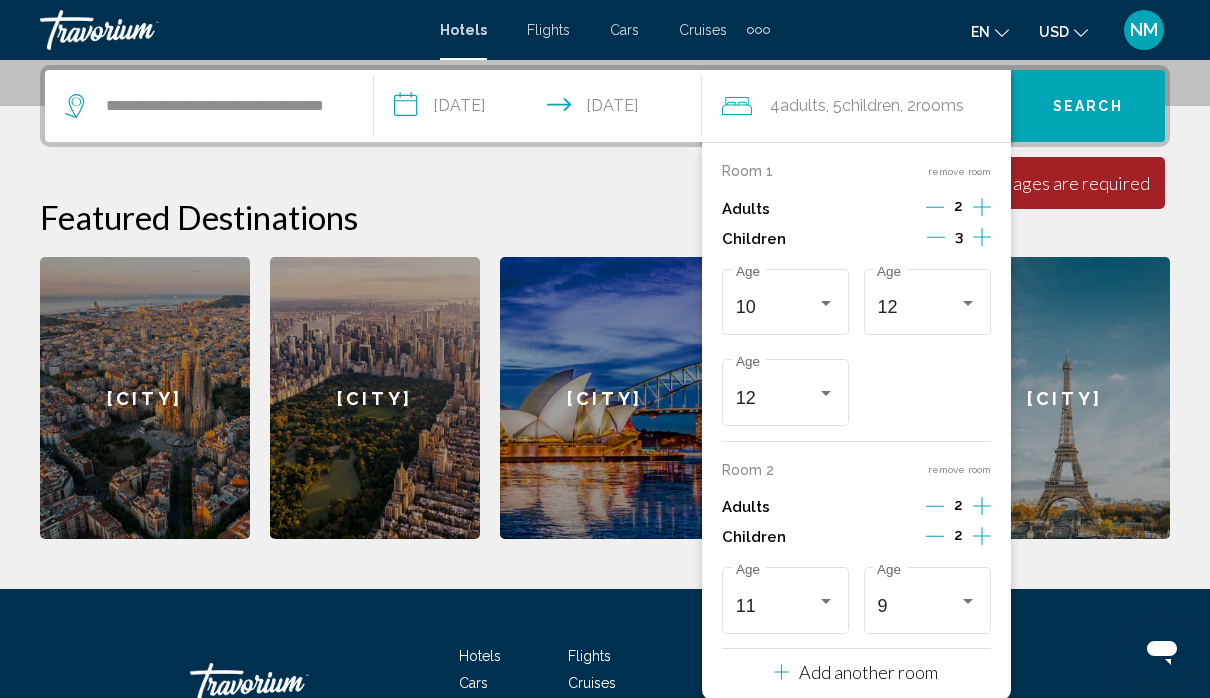 click on "Children ages are required" at bounding box center (1046, 183) 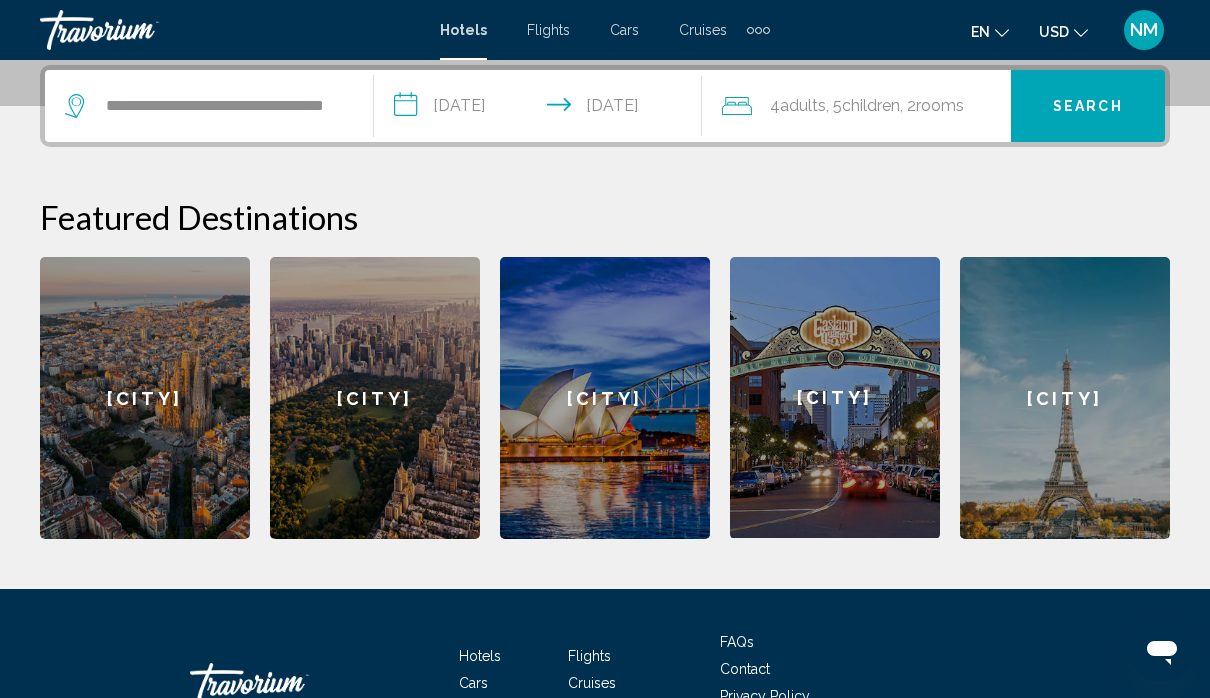 click on "Search" at bounding box center (1088, 107) 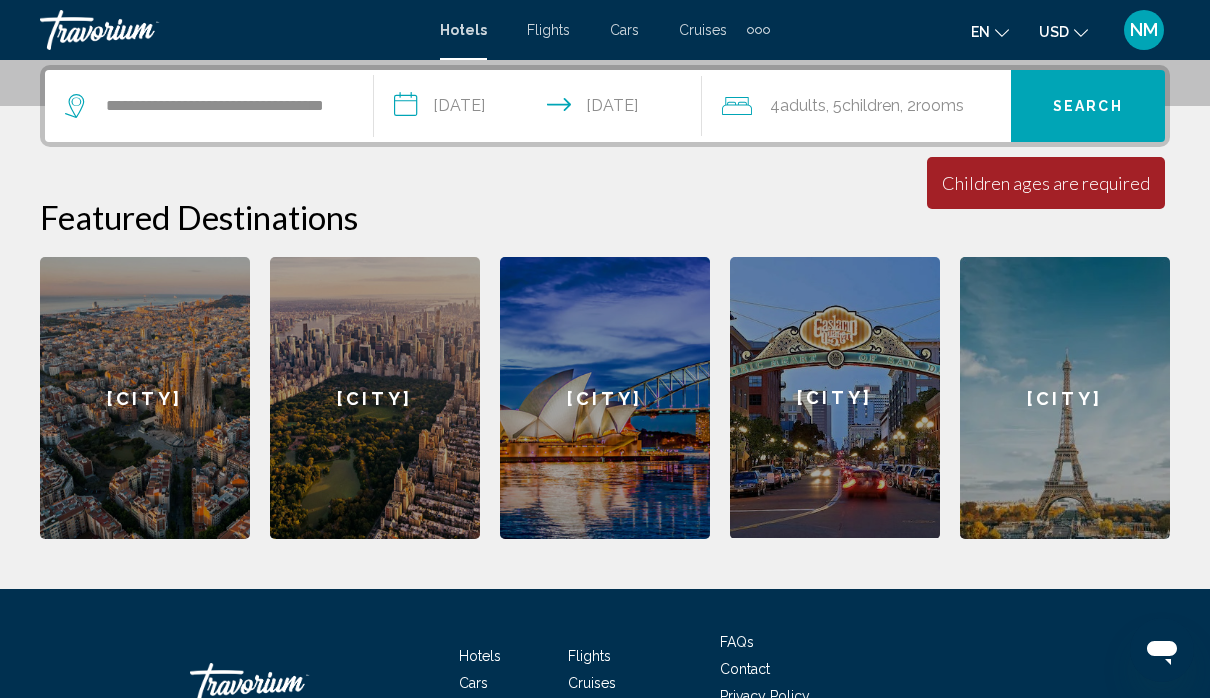 click on "Search" at bounding box center [1088, 106] 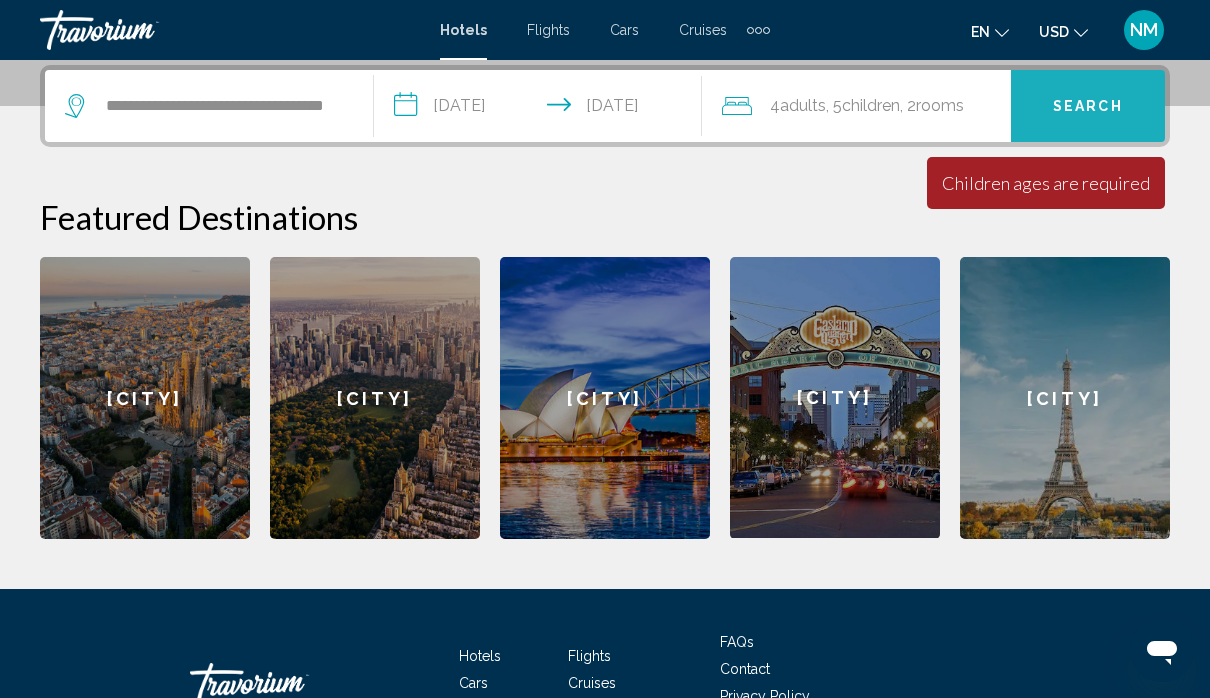 click on "Search" at bounding box center (1088, 106) 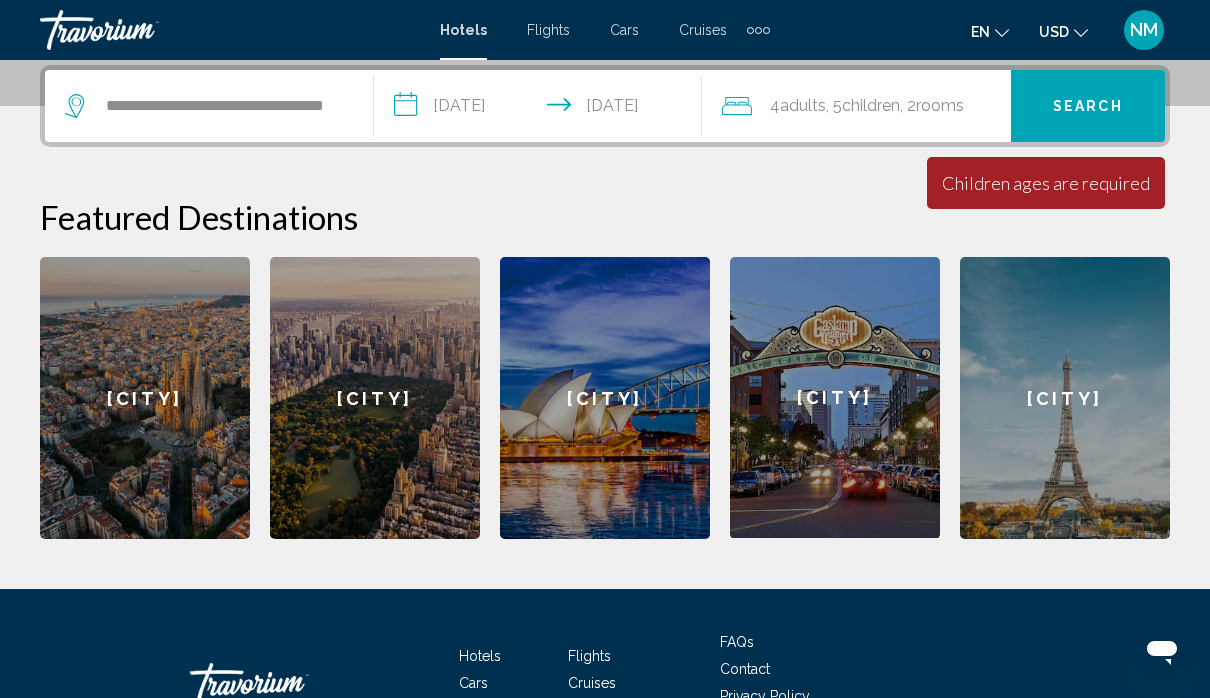 click on ", 2  Room rooms" at bounding box center [932, 106] 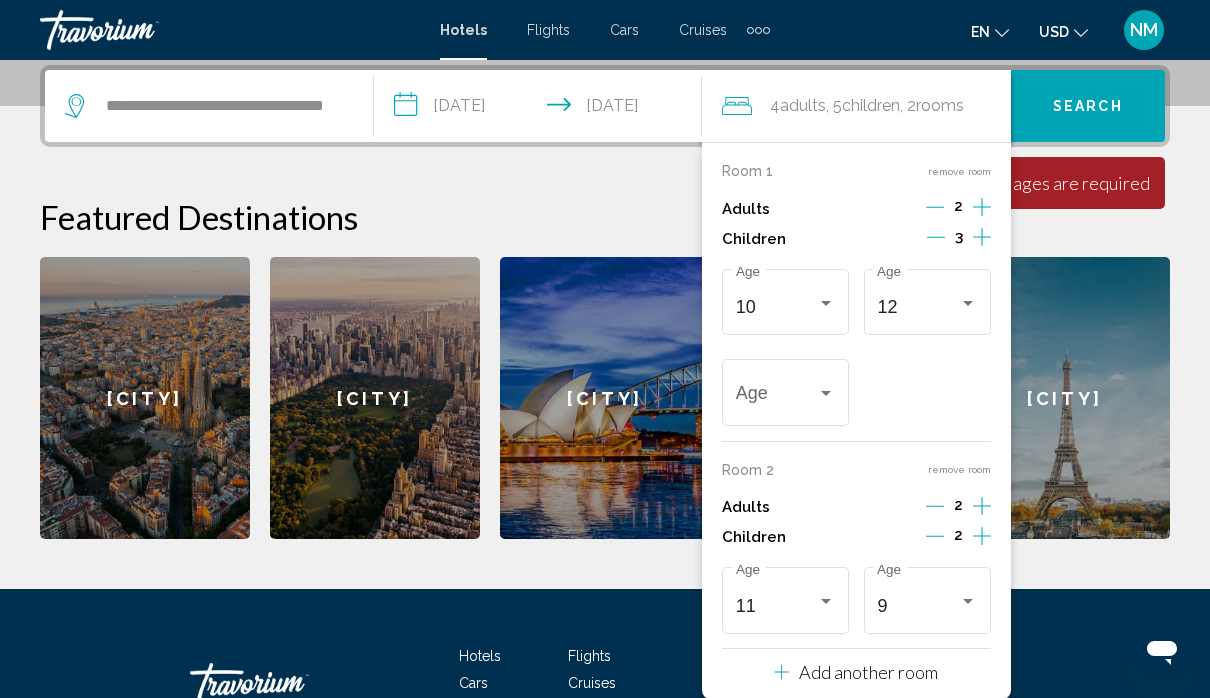 click at bounding box center [826, 394] 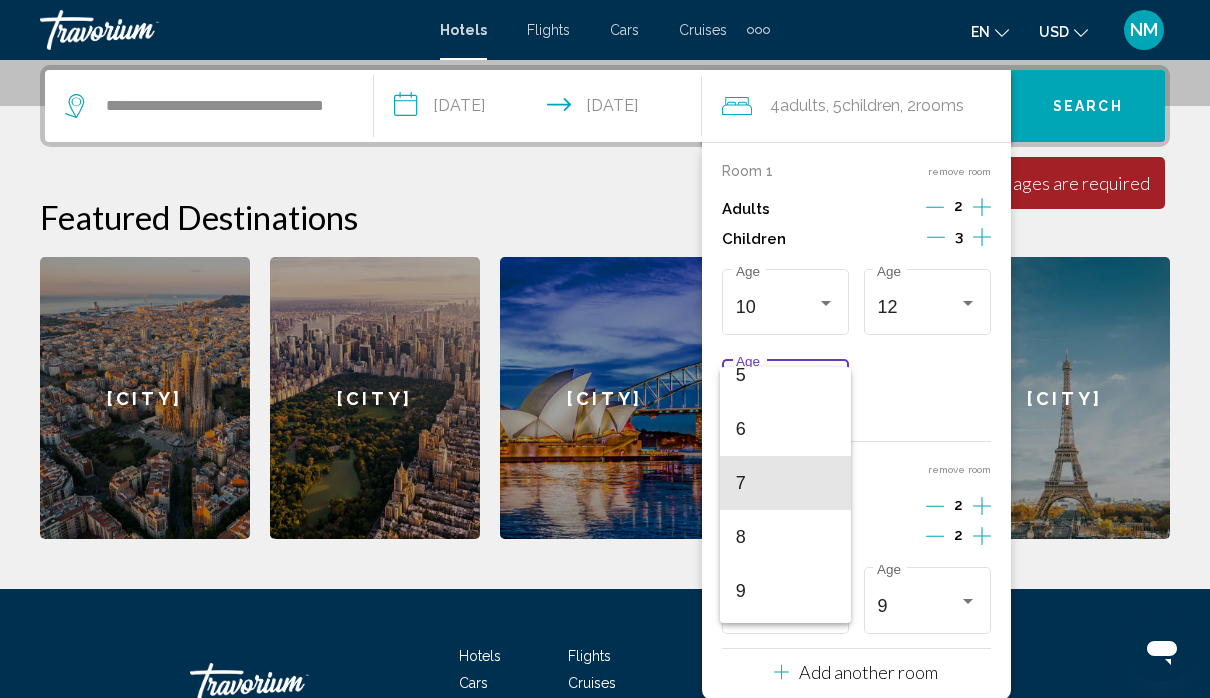 scroll, scrollTop: 296, scrollLeft: 0, axis: vertical 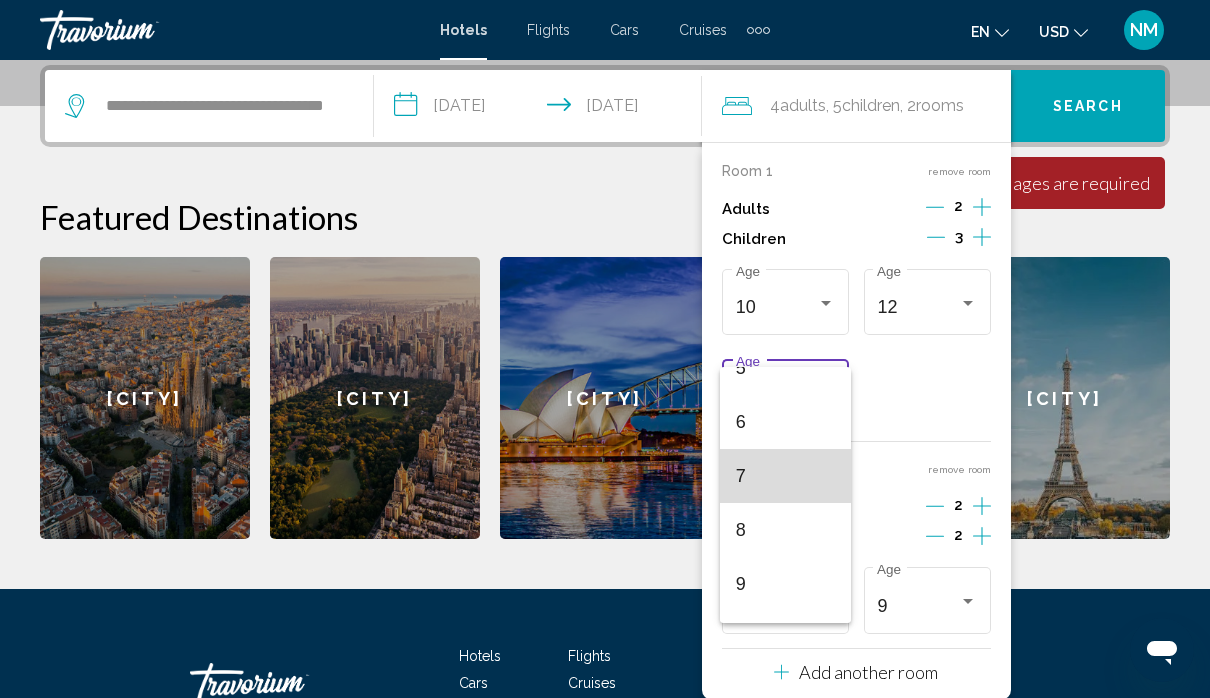 click on "7" at bounding box center [786, 476] 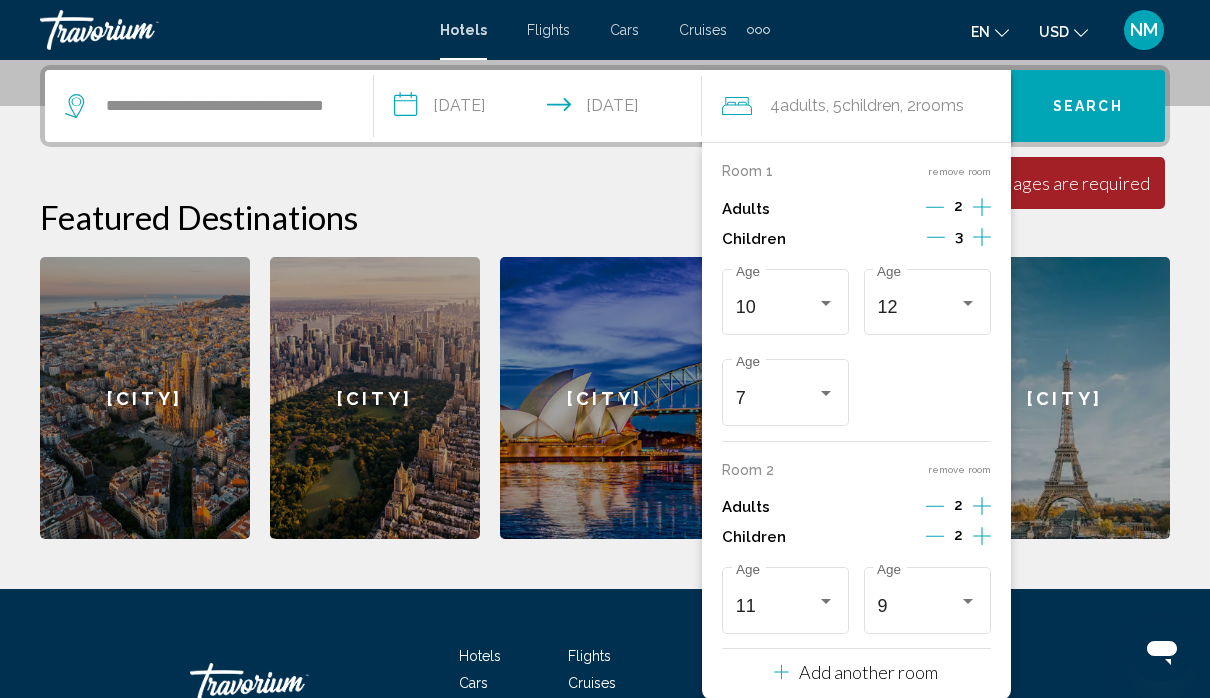 click on "Children ages are required" at bounding box center [1046, 183] 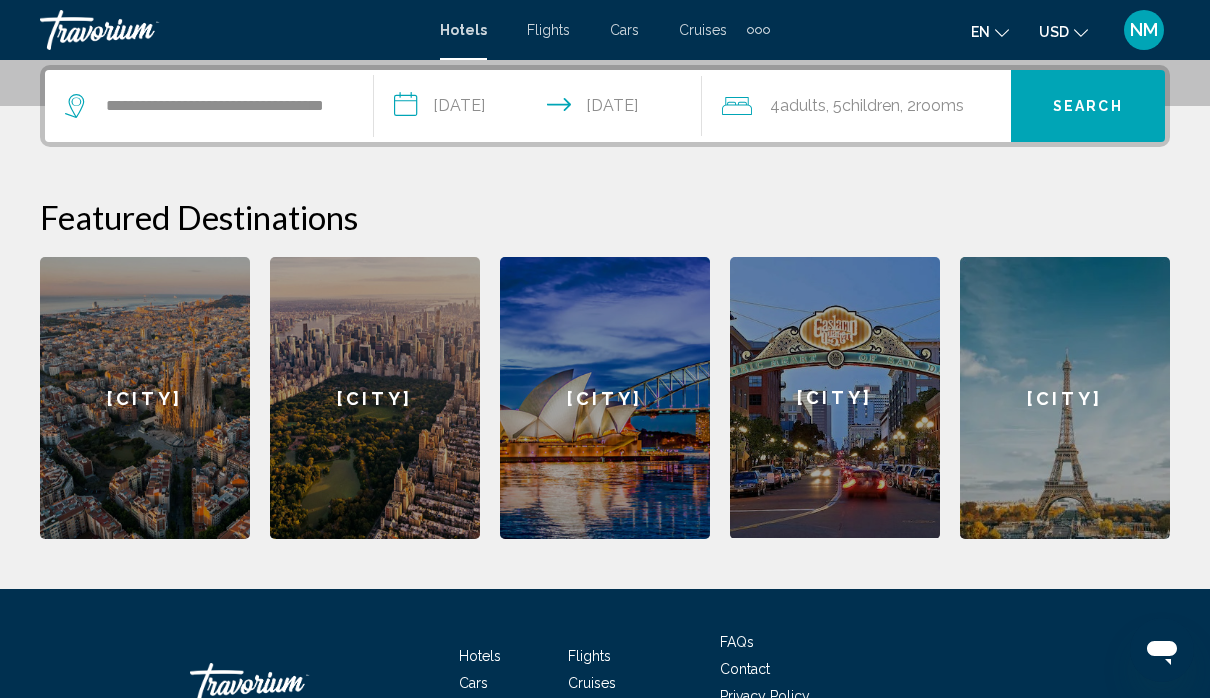 click on "Search" at bounding box center (1088, 106) 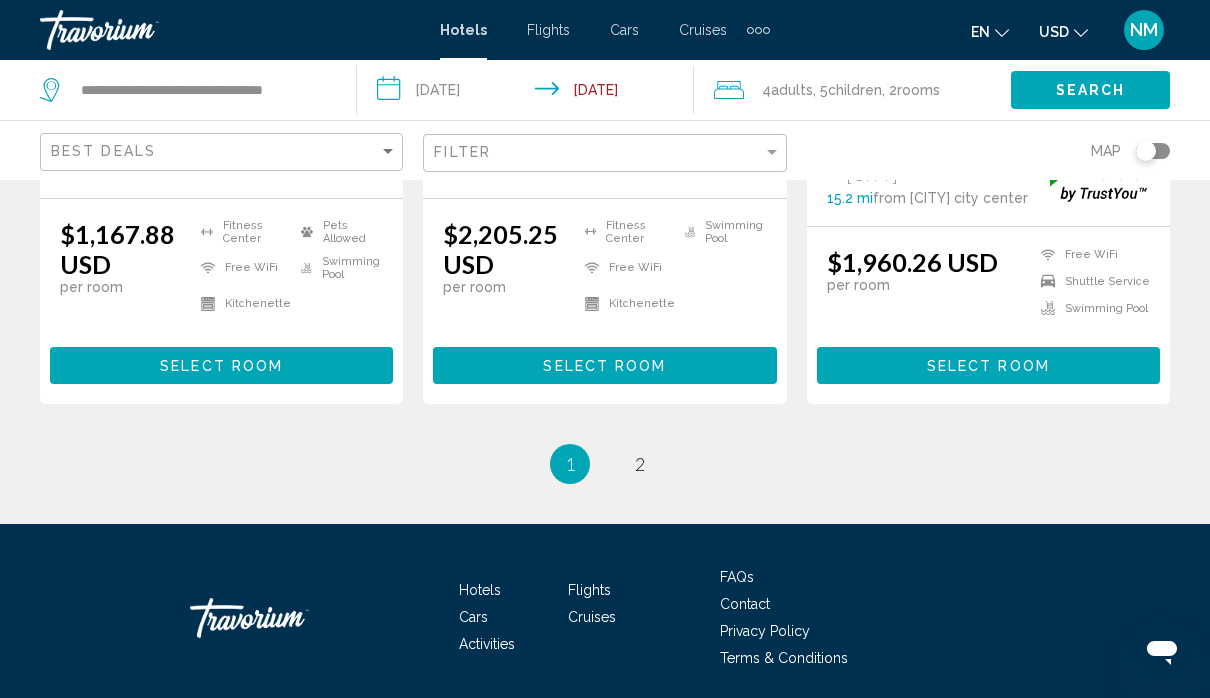 scroll, scrollTop: 3036, scrollLeft: 0, axis: vertical 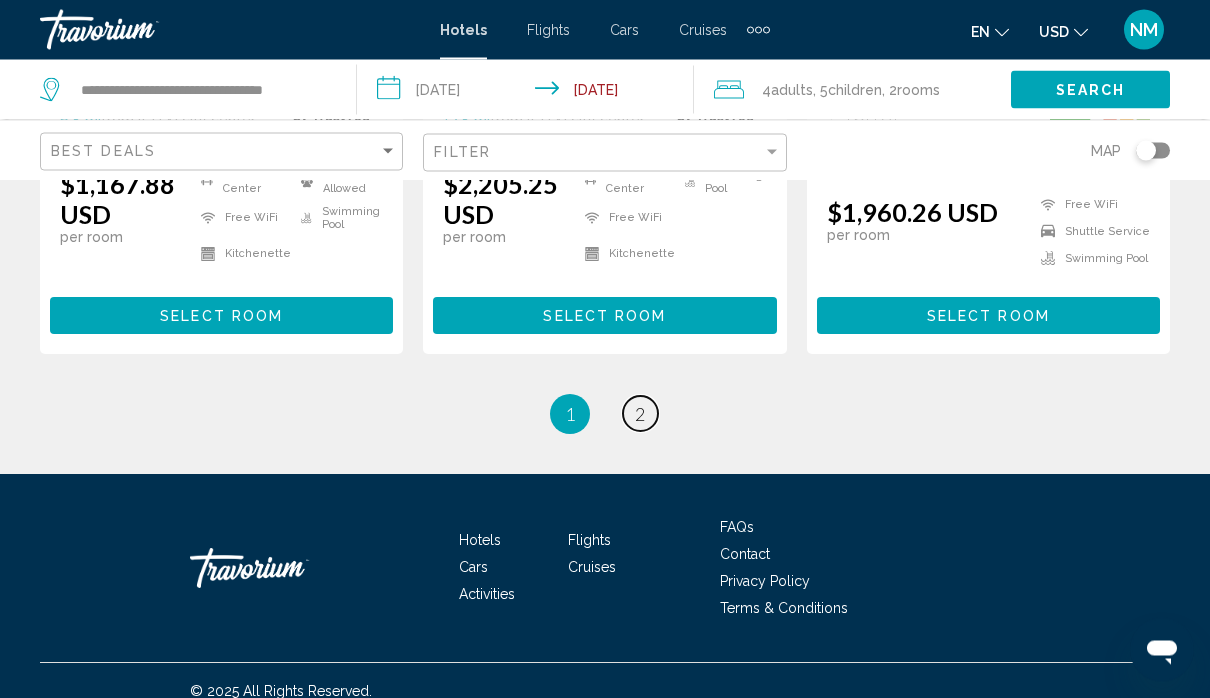 click on "2" at bounding box center (640, 415) 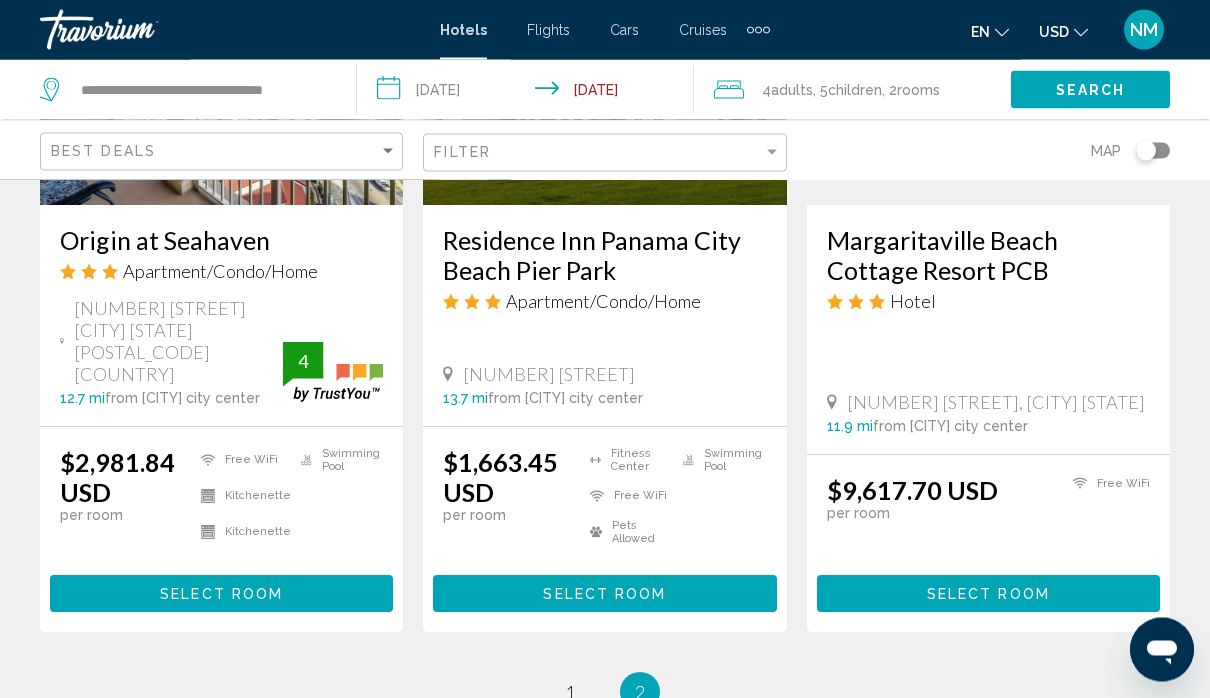 scroll, scrollTop: 1261, scrollLeft: 0, axis: vertical 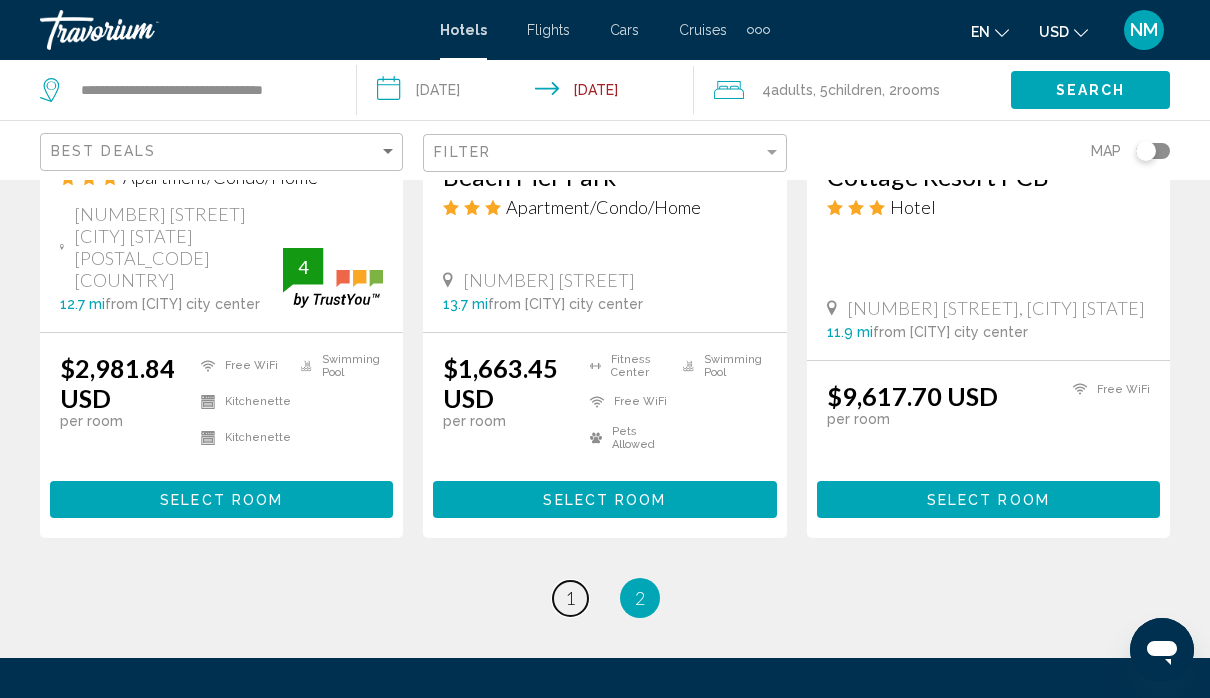 click on "page  1" at bounding box center (570, 598) 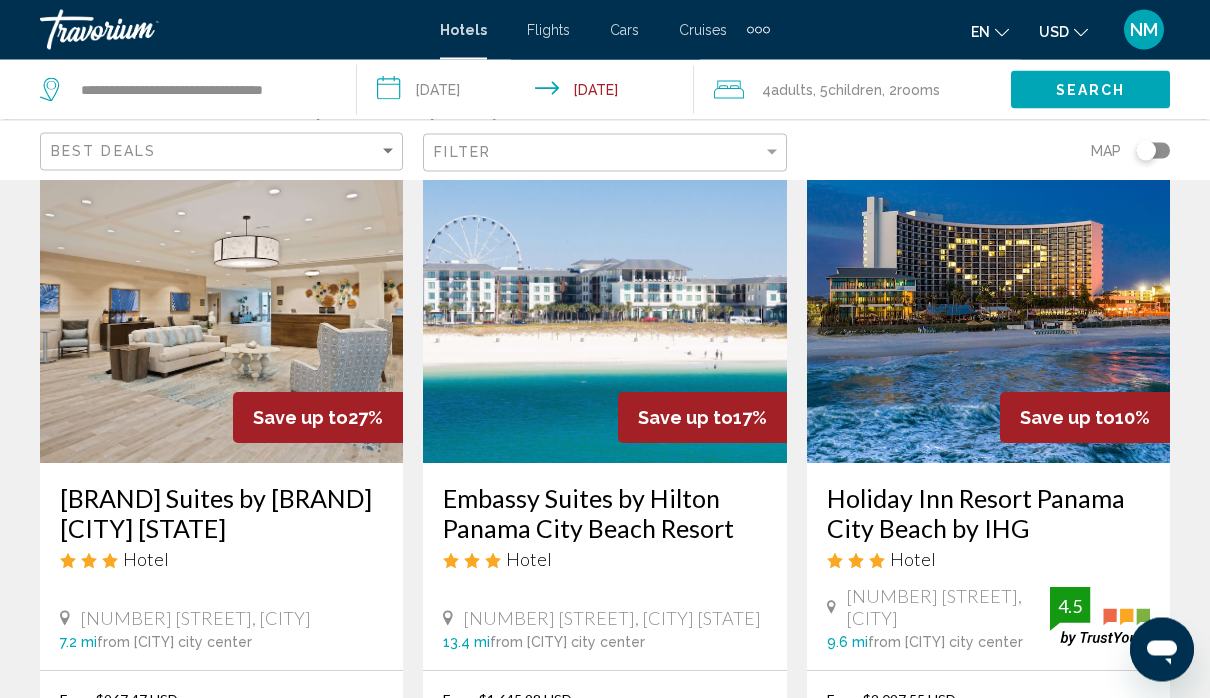 scroll, scrollTop: 0, scrollLeft: 0, axis: both 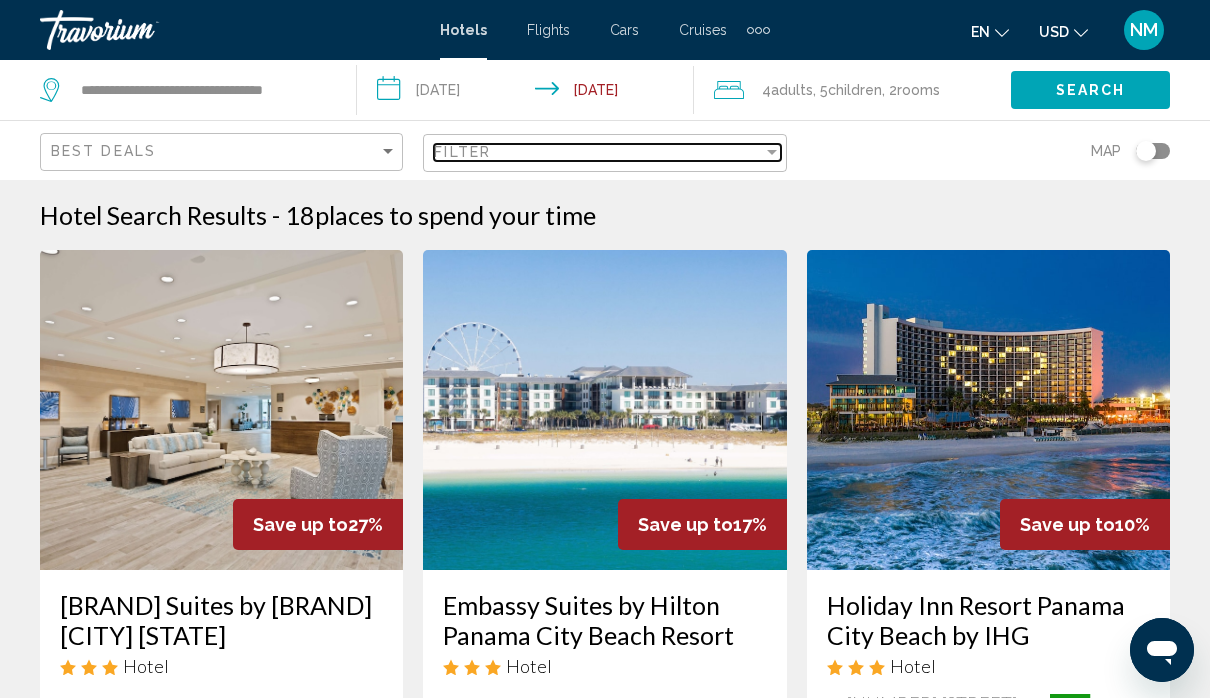 click at bounding box center [772, 152] 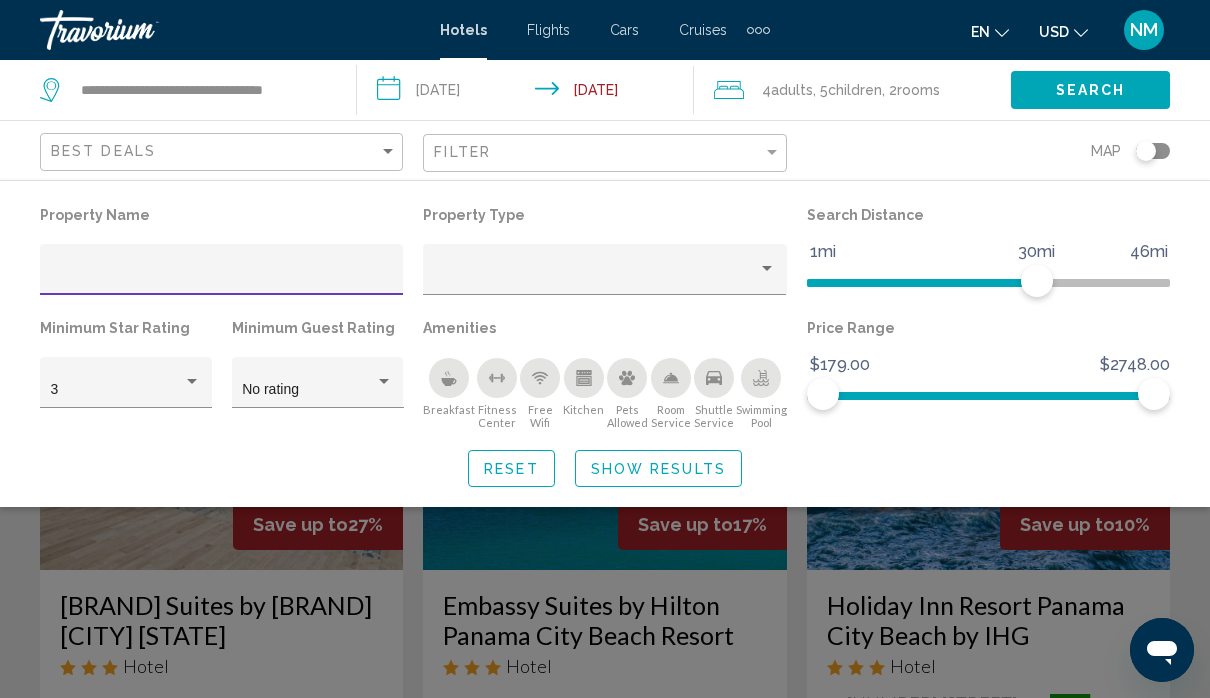 click on "Price Range" at bounding box center (988, 328) 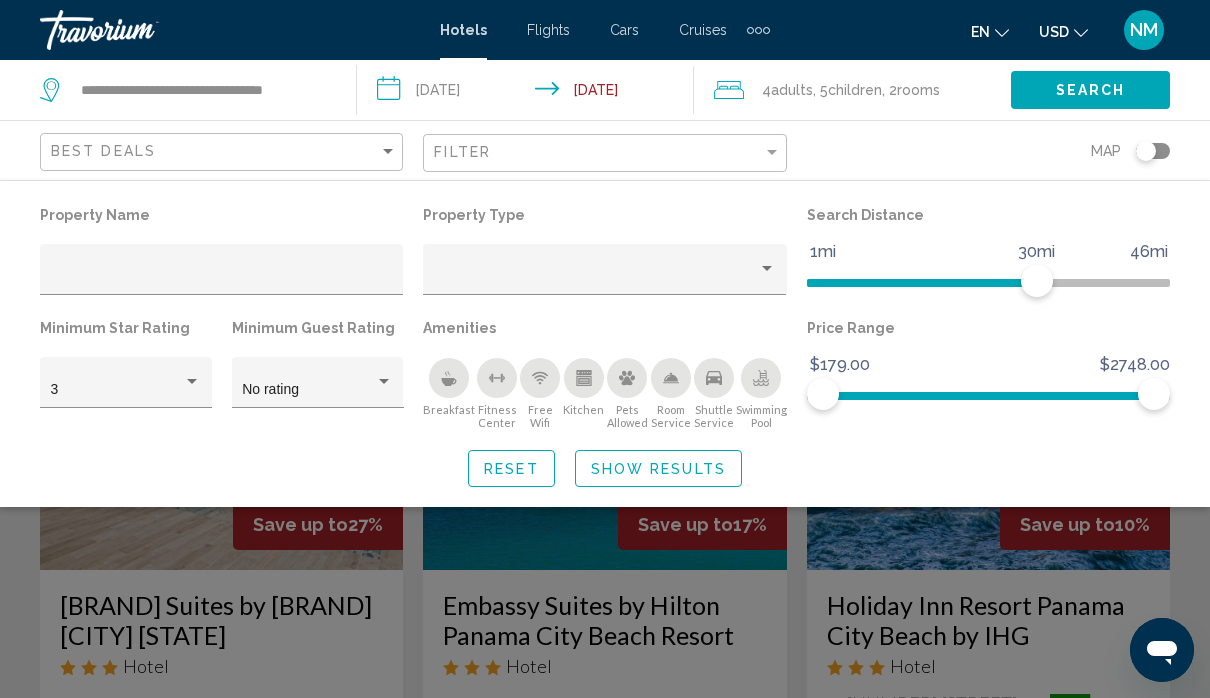 click at bounding box center [584, 378] 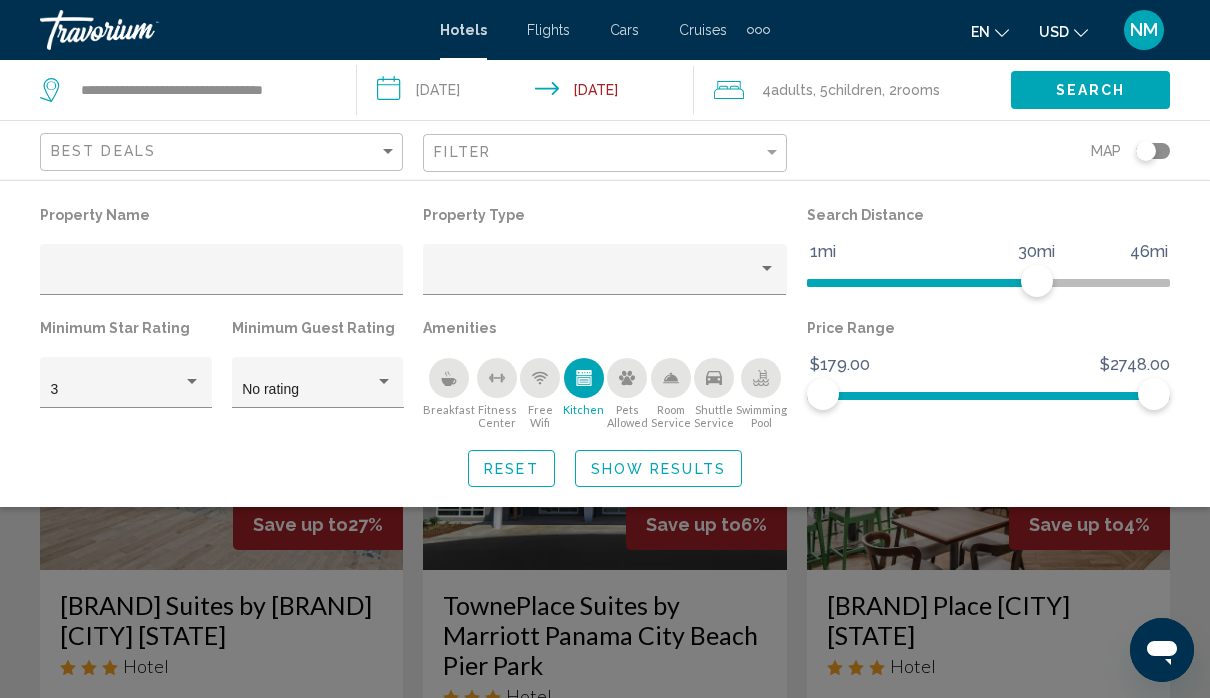 click on "Show Results" at bounding box center (658, 468) 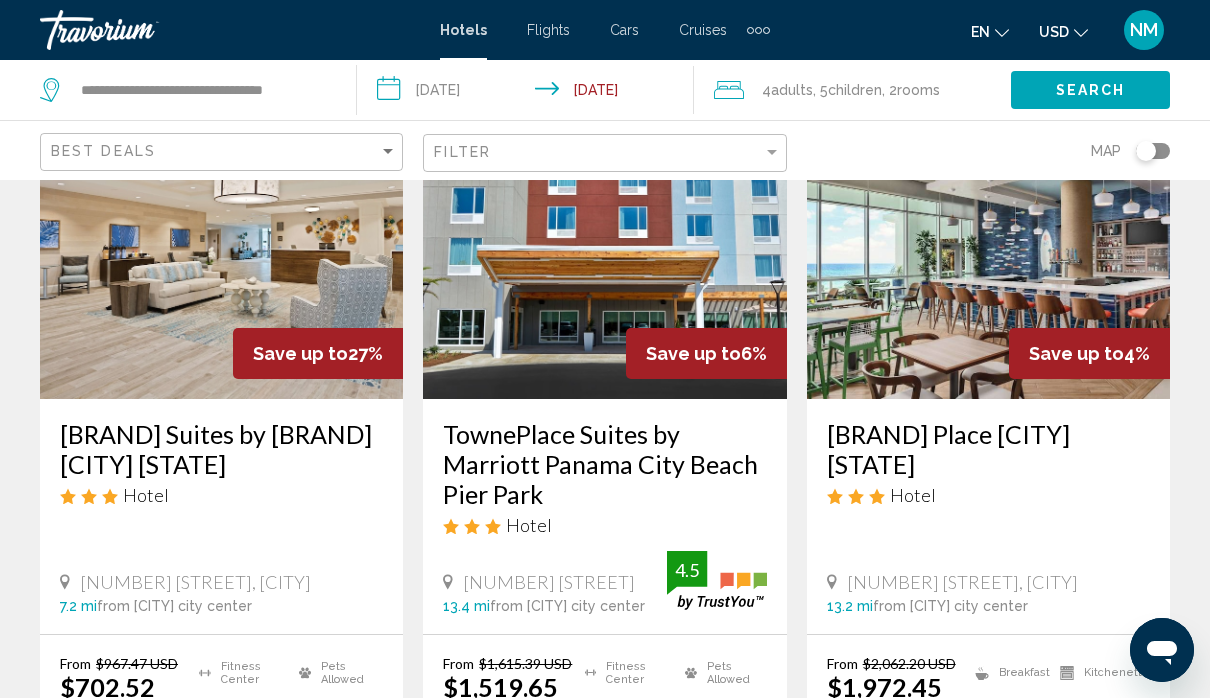 scroll, scrollTop: 169, scrollLeft: 0, axis: vertical 